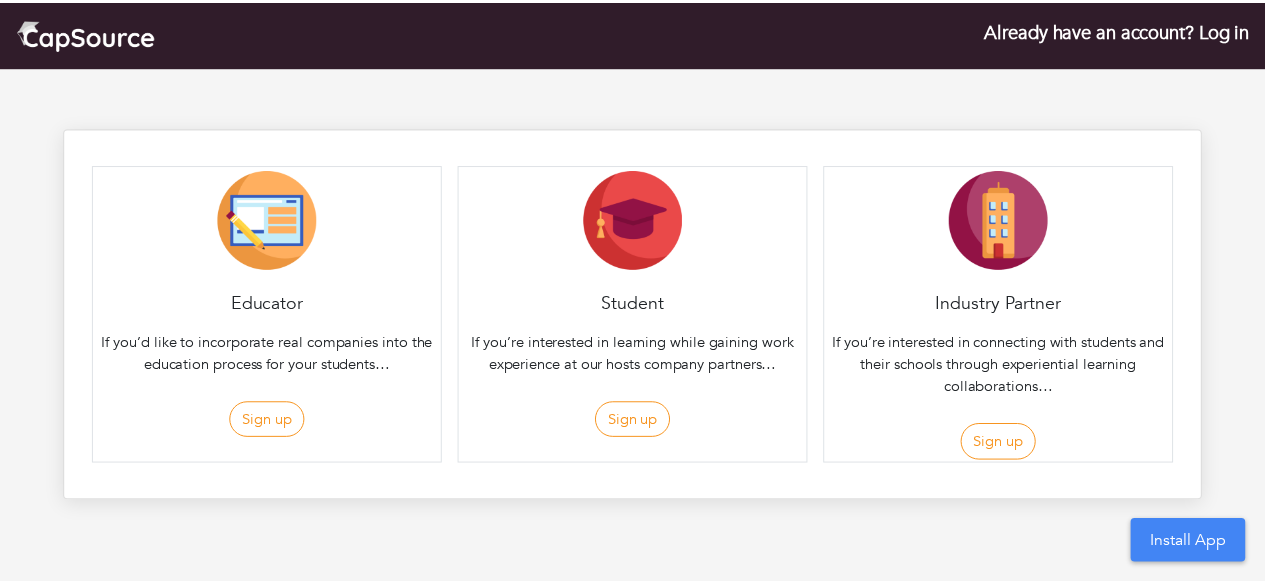 scroll, scrollTop: 0, scrollLeft: 0, axis: both 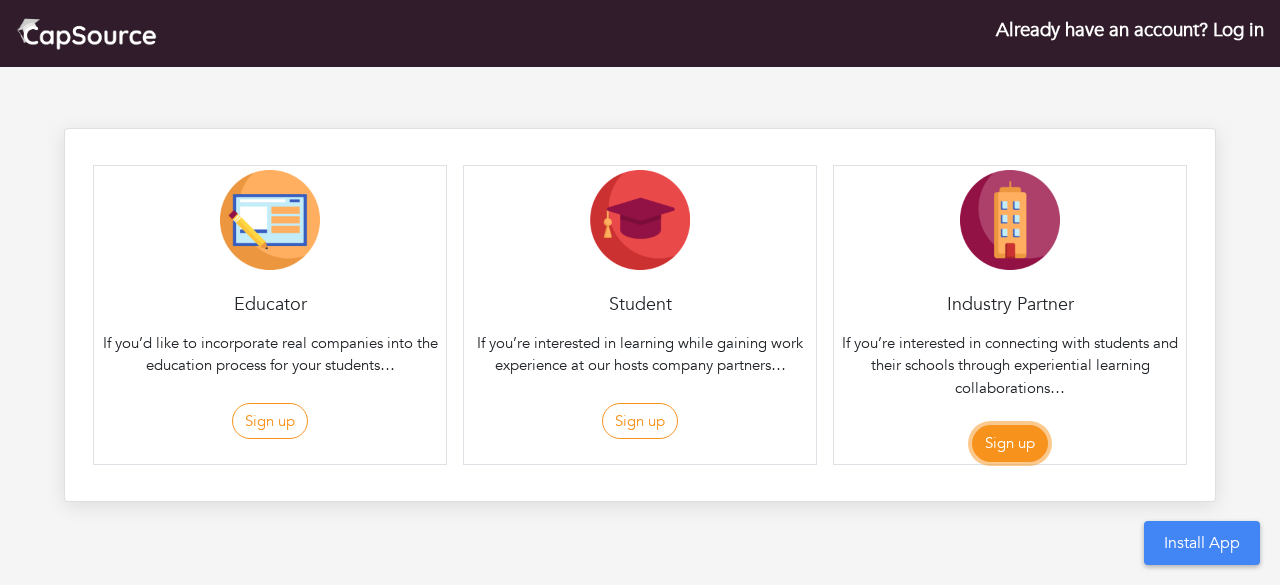 click on "Sign up" at bounding box center [1010, 443] 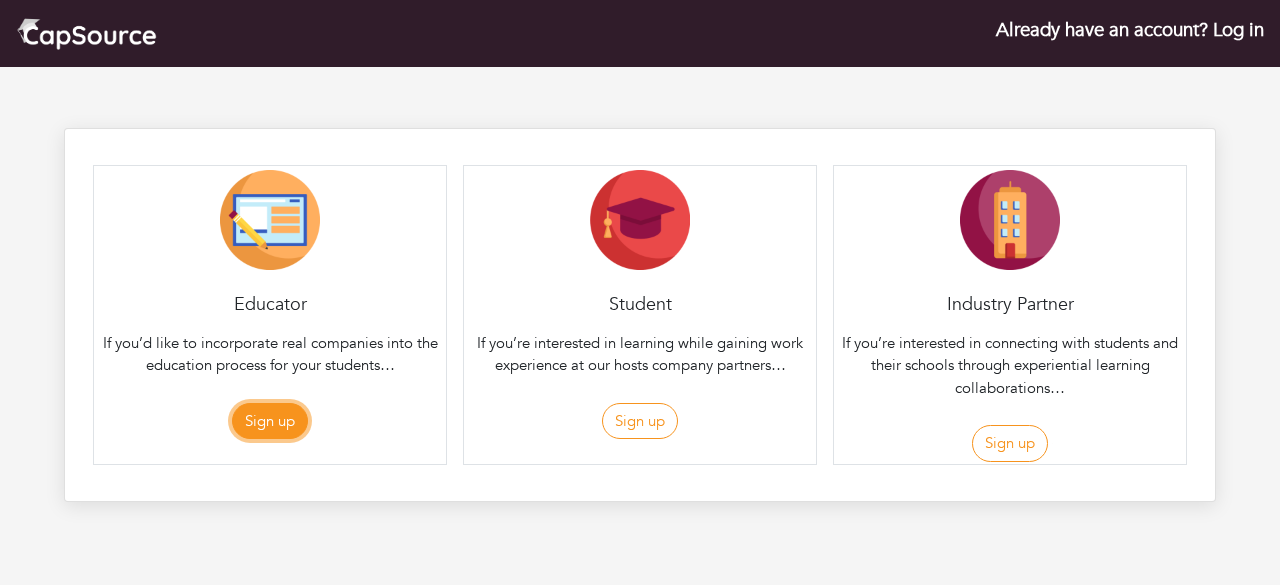 click on "Sign up" at bounding box center [270, 421] 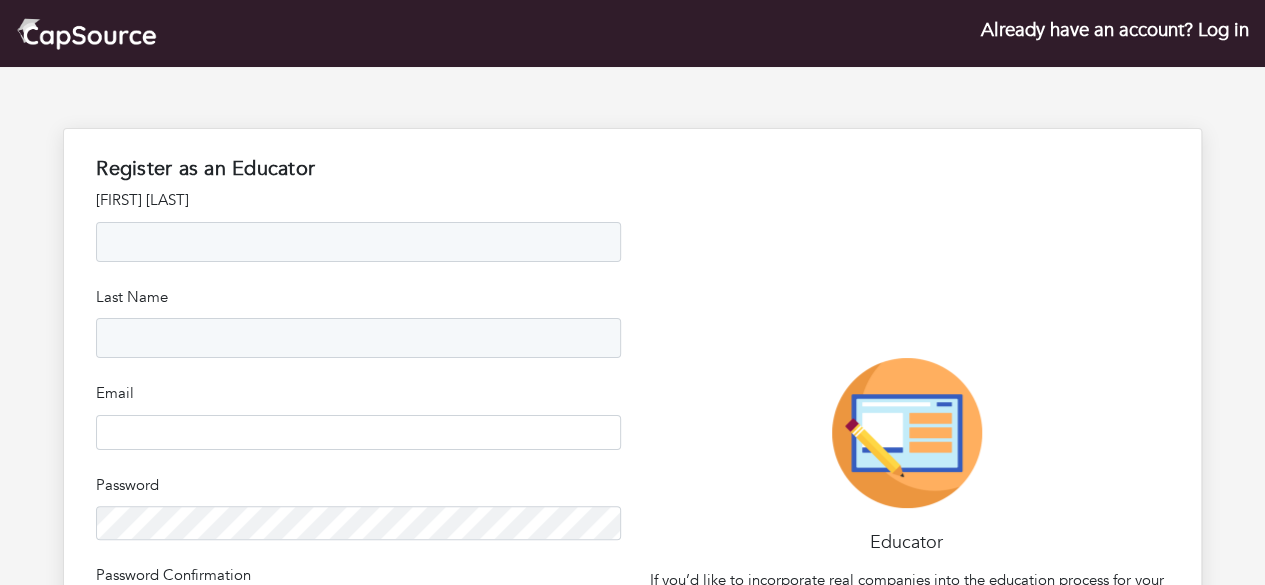 click on "[FIRST] [LAST]" at bounding box center (358, 200) 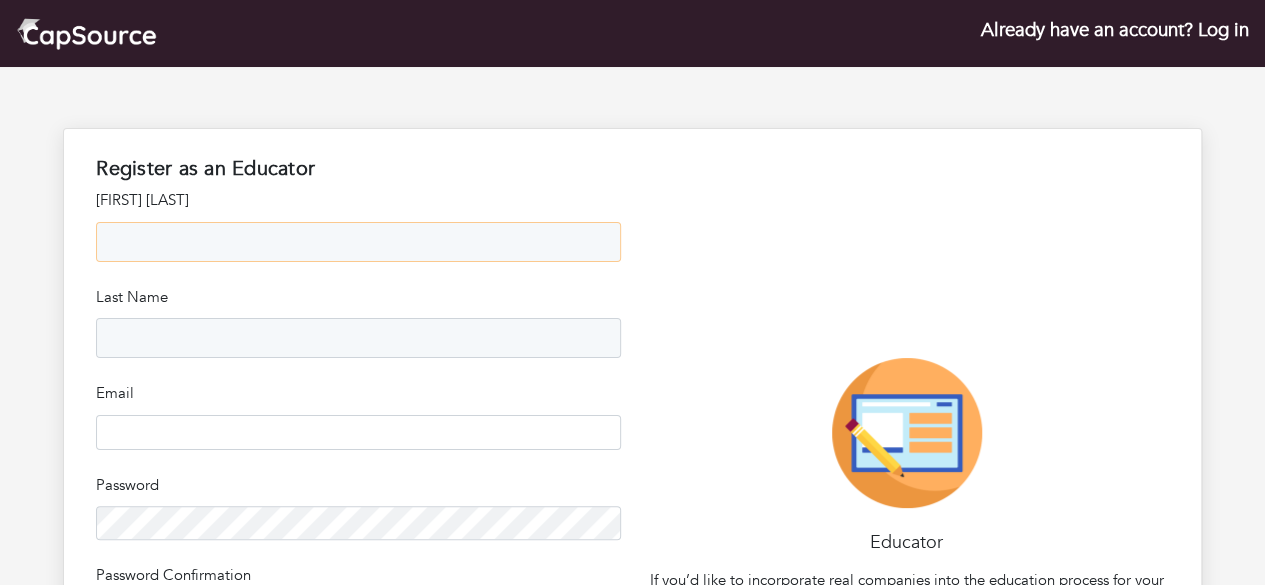 click at bounding box center (358, 242) 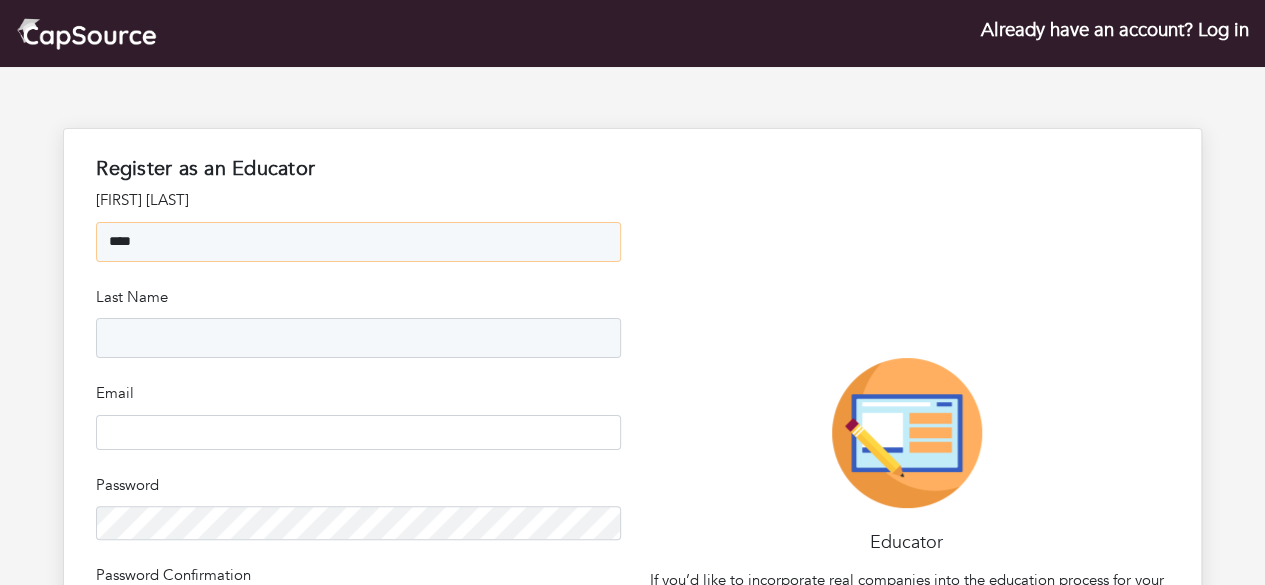 type on "****" 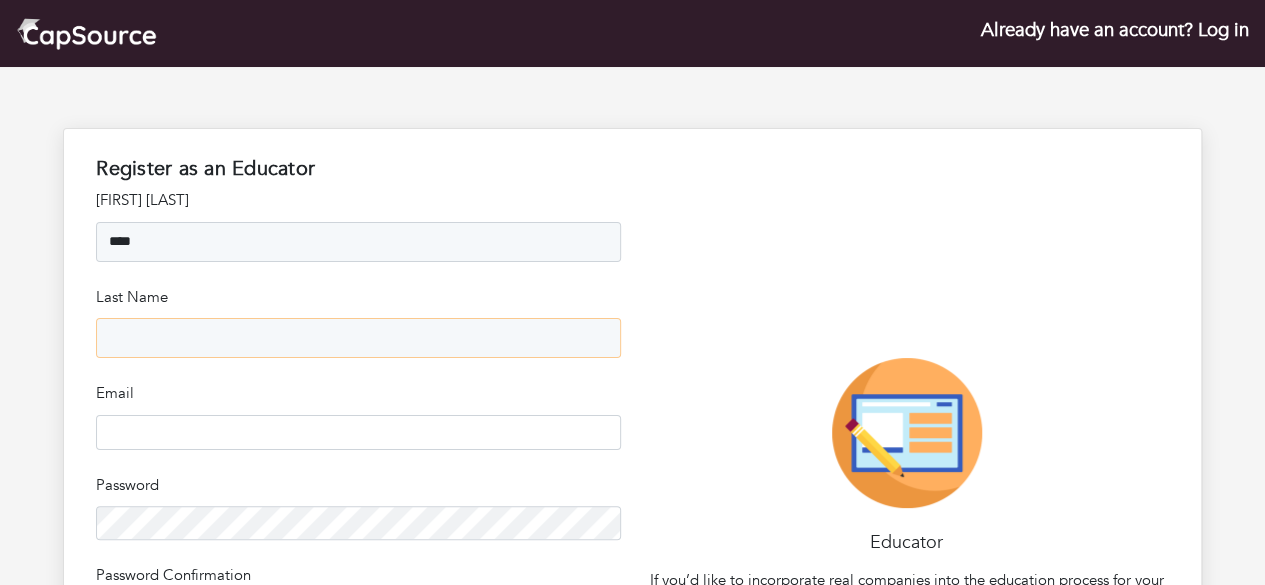 click at bounding box center [358, 338] 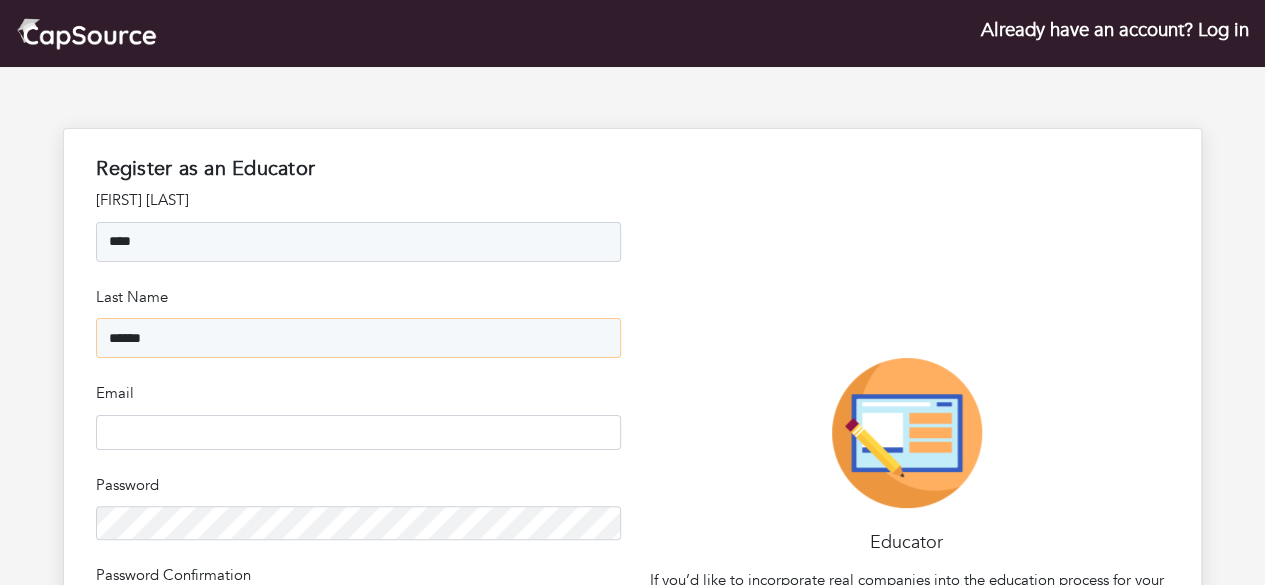 type on "******" 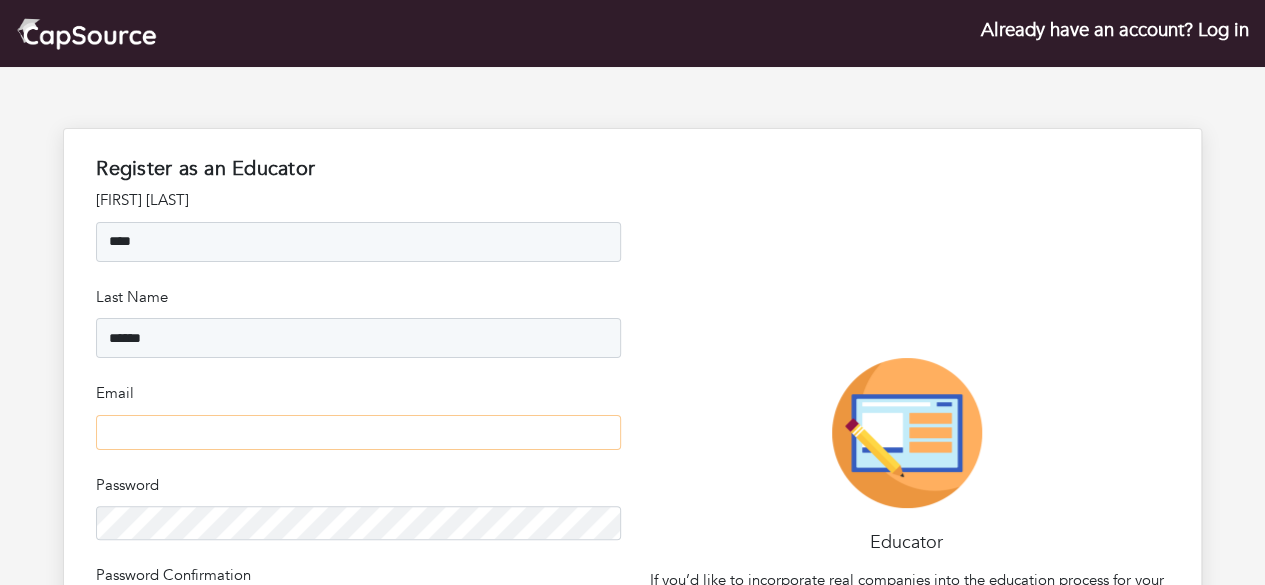 click at bounding box center (358, 432) 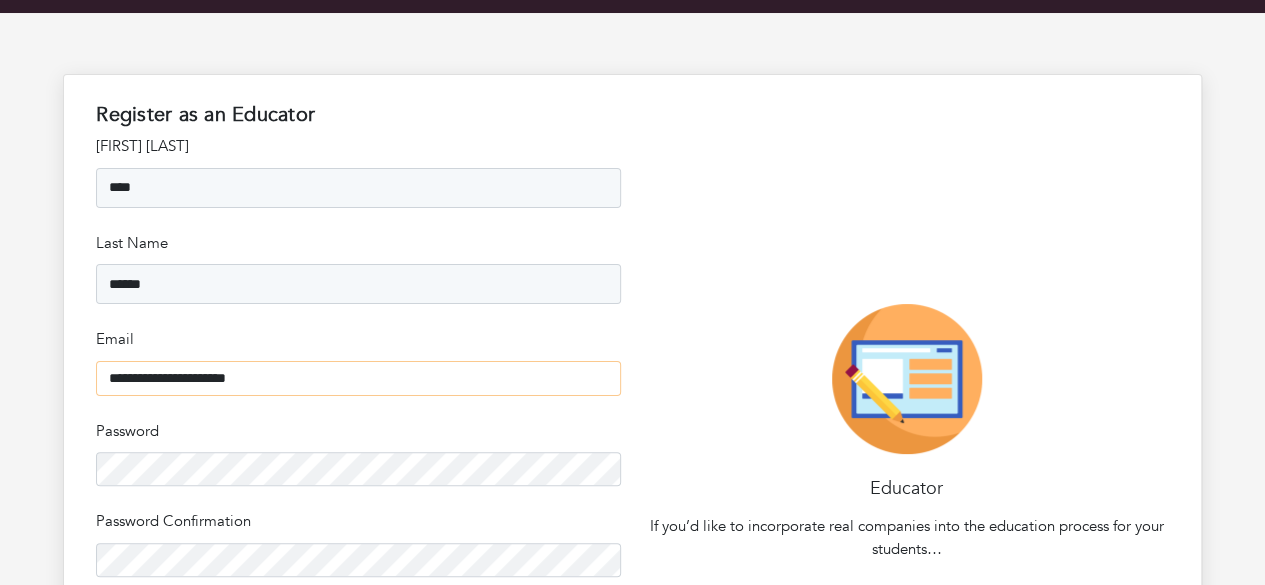 scroll, scrollTop: 100, scrollLeft: 0, axis: vertical 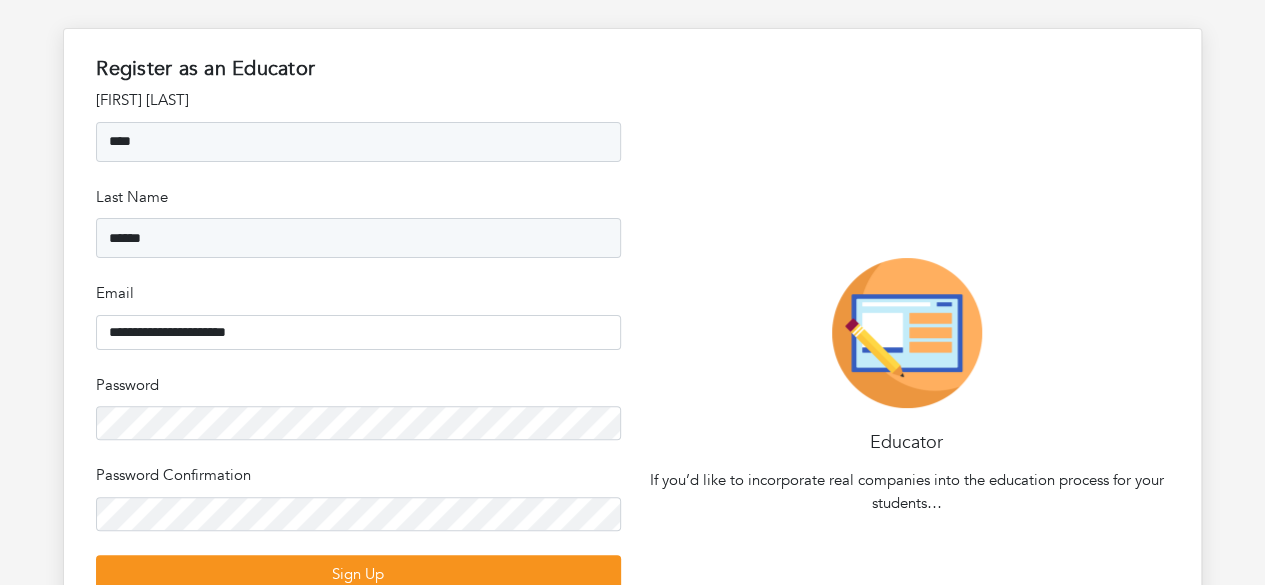 click on "**********" at bounding box center (358, 341) 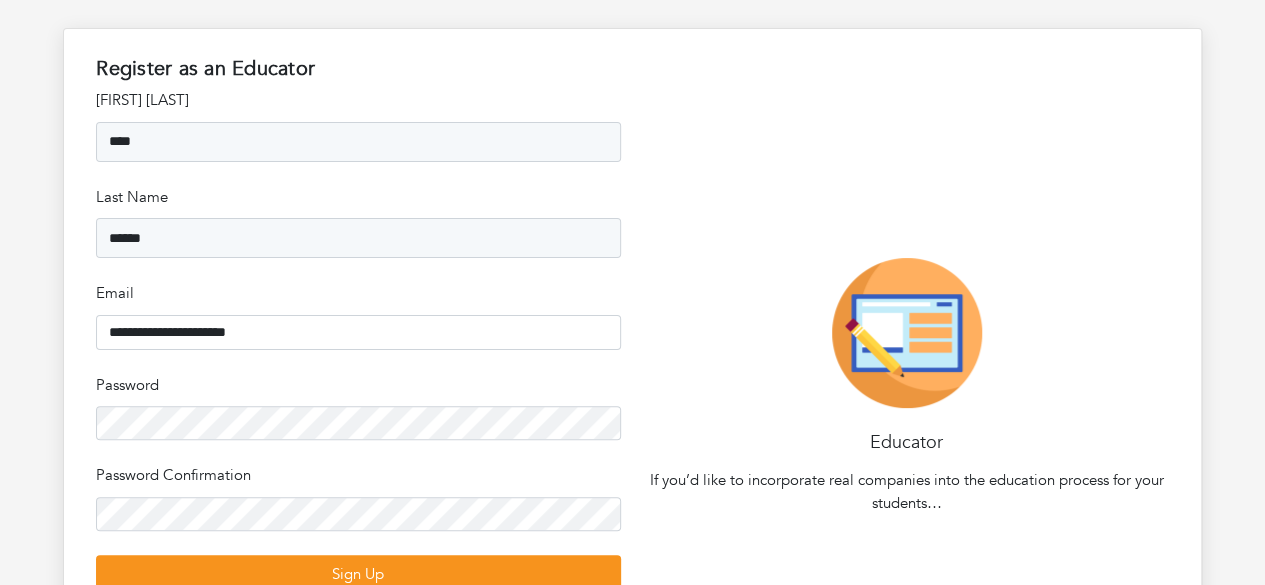 click on "Password Confirmation" at bounding box center [358, 497] 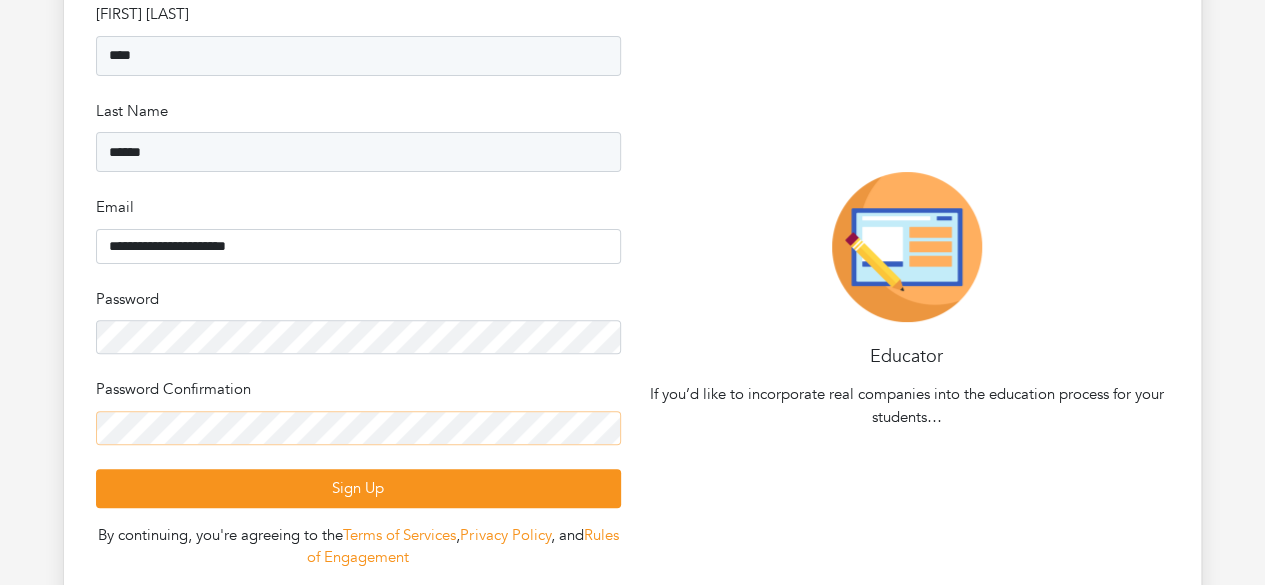 scroll, scrollTop: 300, scrollLeft: 0, axis: vertical 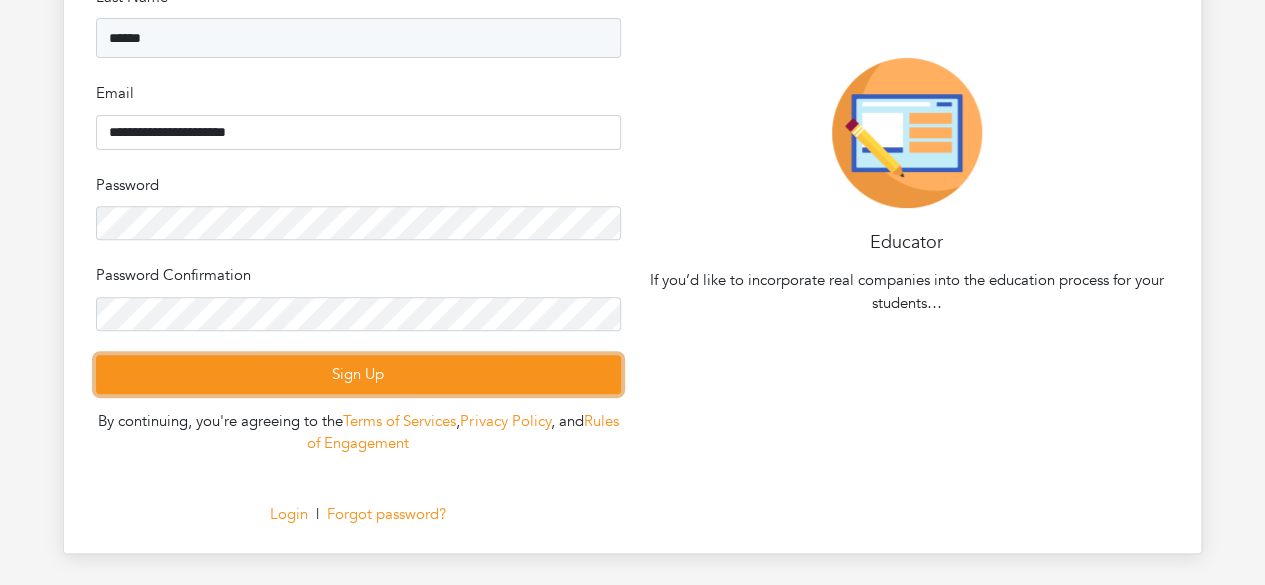 click on "Sign Up" at bounding box center (358, 374) 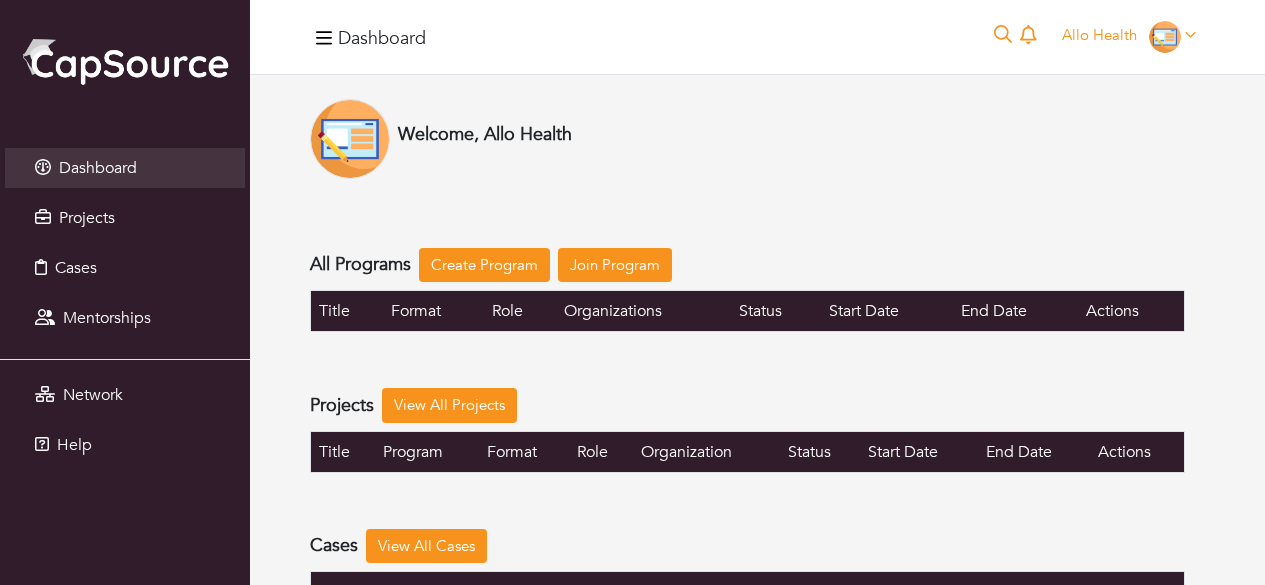 scroll, scrollTop: 0, scrollLeft: 0, axis: both 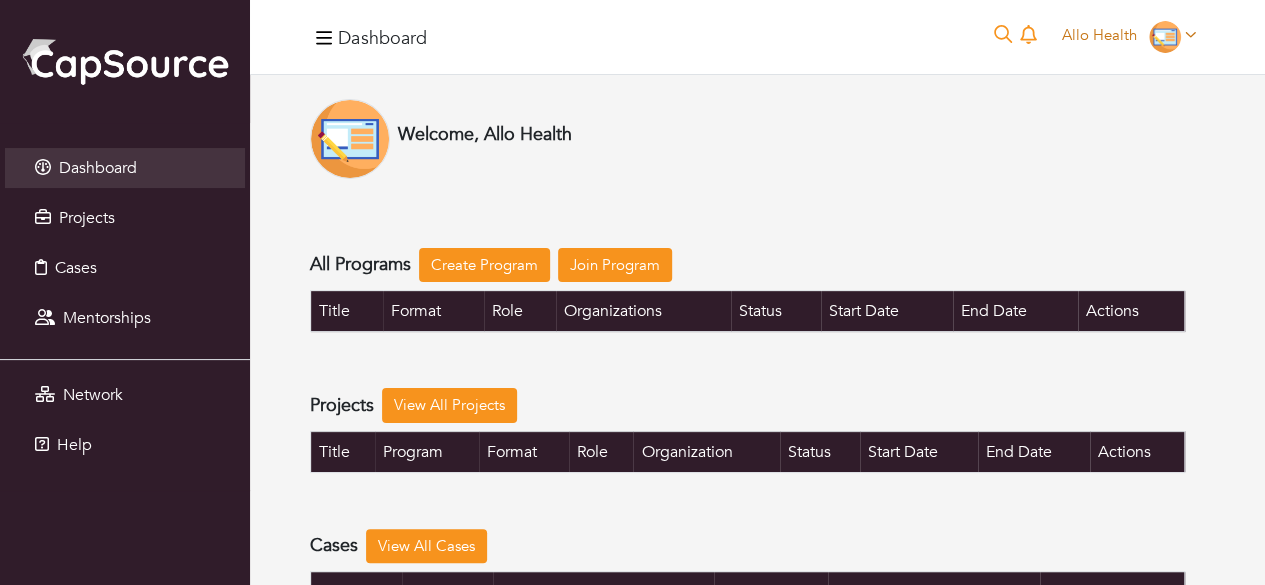 click at bounding box center (1167, 35) 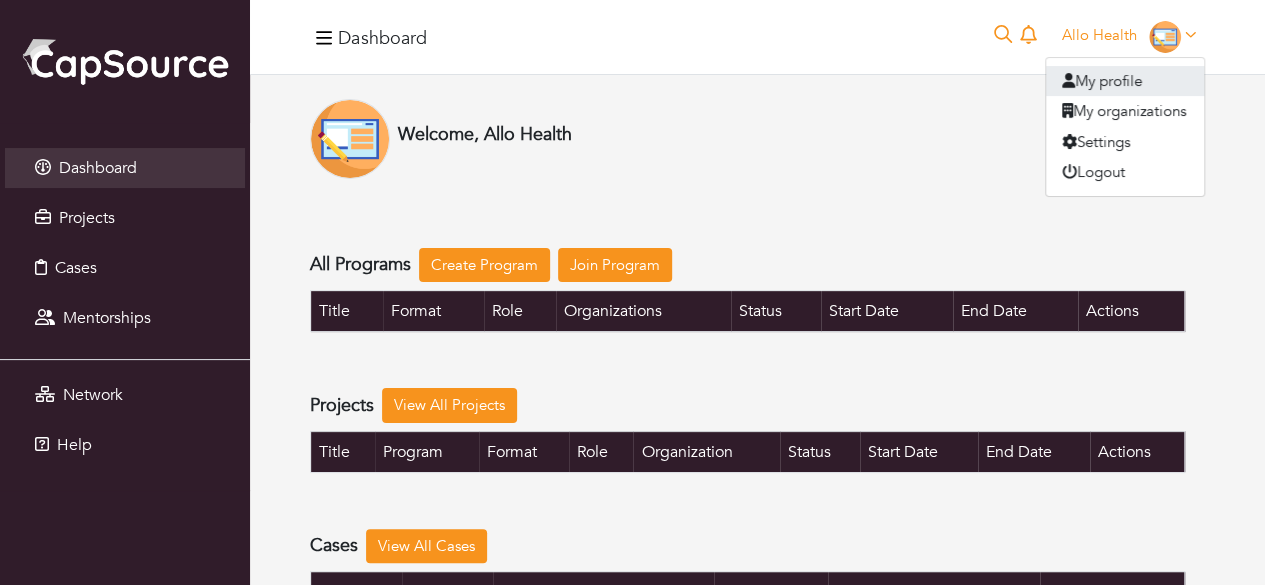 click on "My profile" at bounding box center (1125, 81) 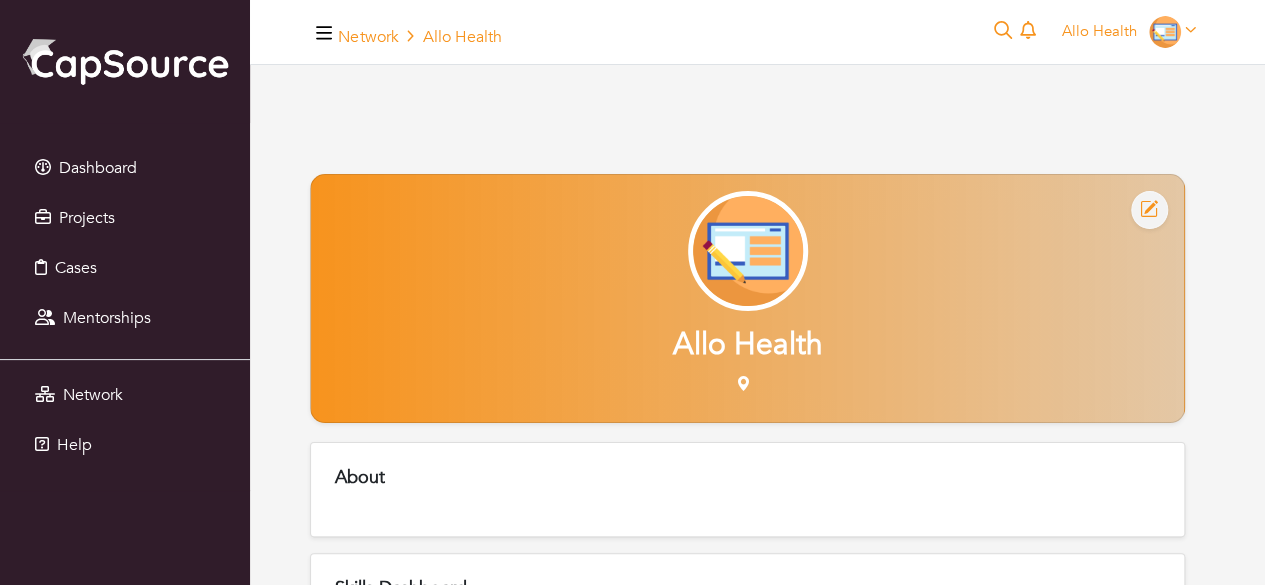 click at bounding box center [748, 251] 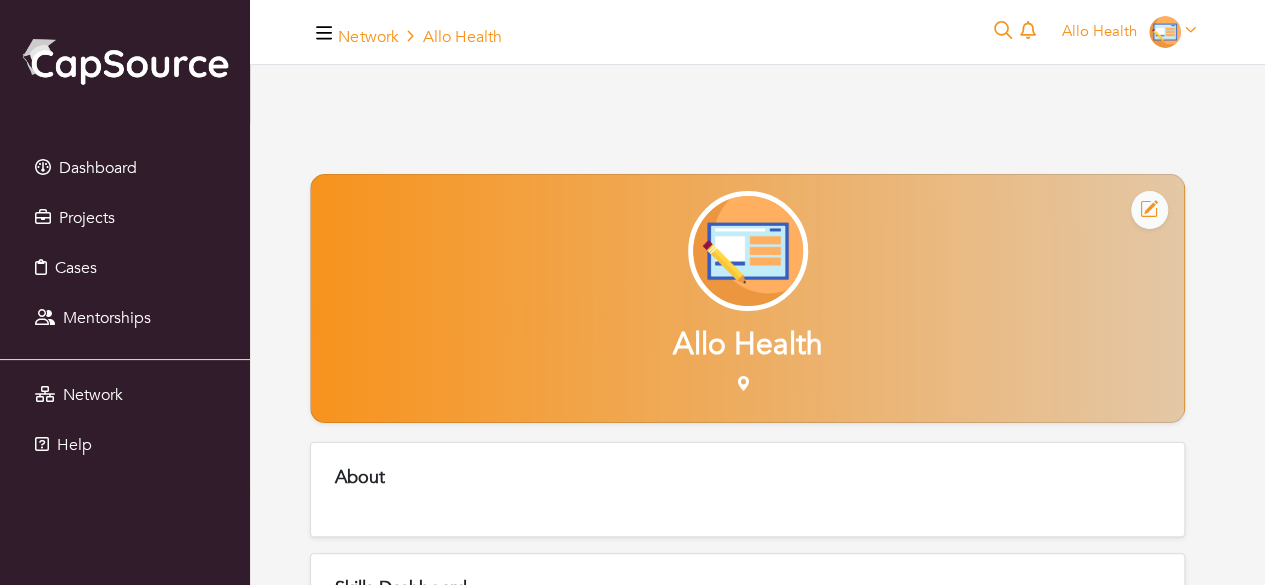 click at bounding box center (1149, 210) 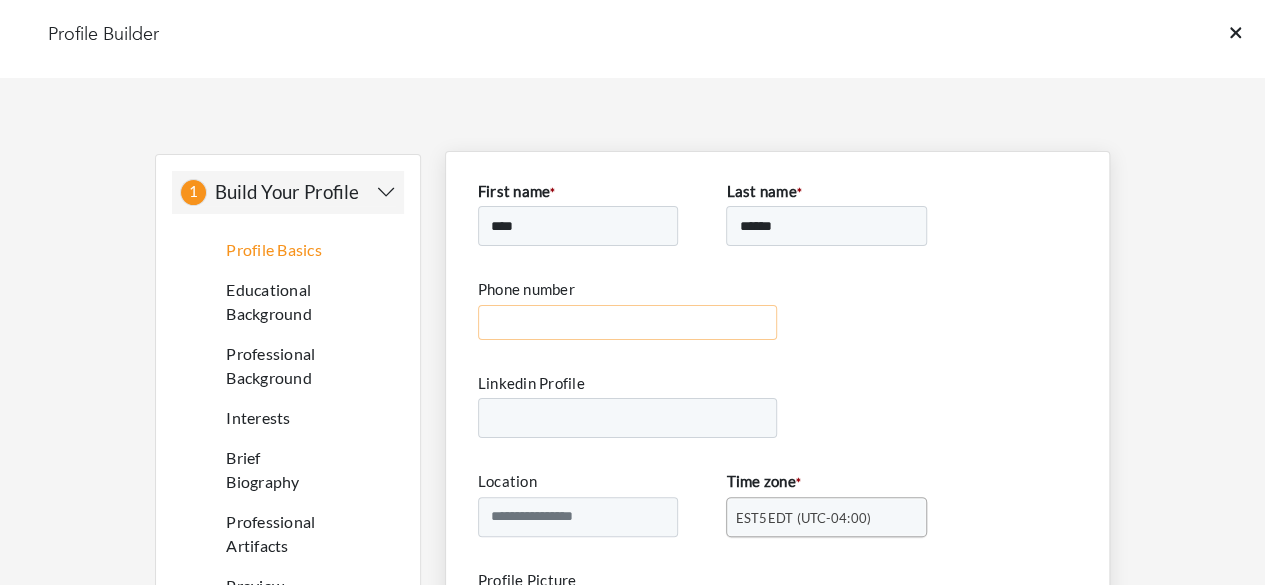 click on "Phone number" at bounding box center (628, 322) 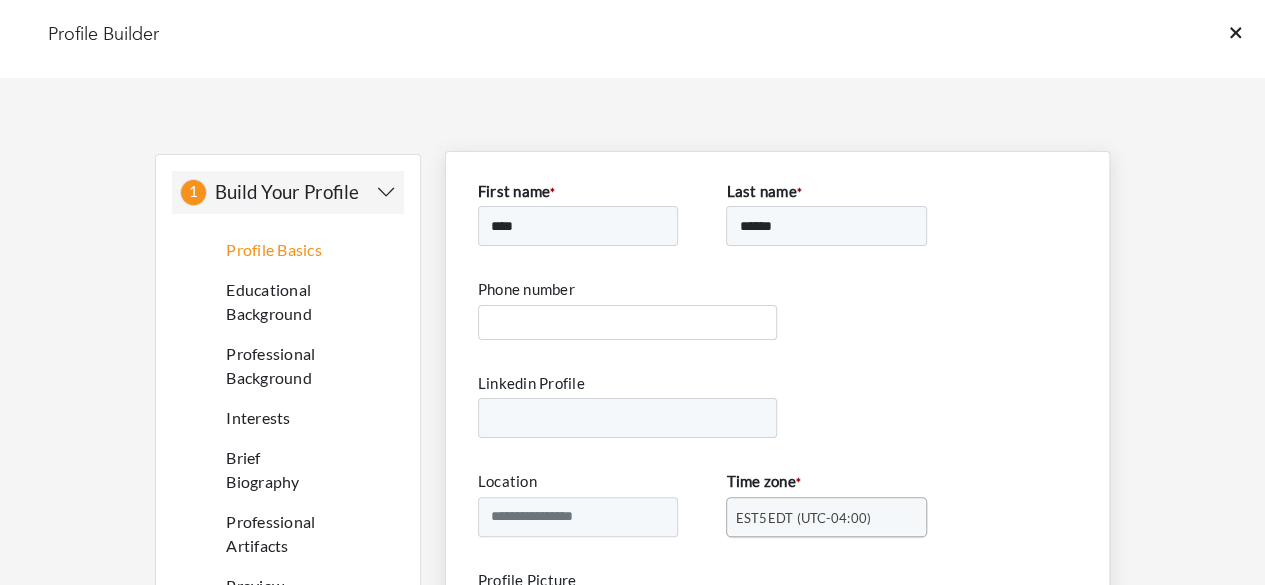 click on "**********" at bounding box center (777, 571) 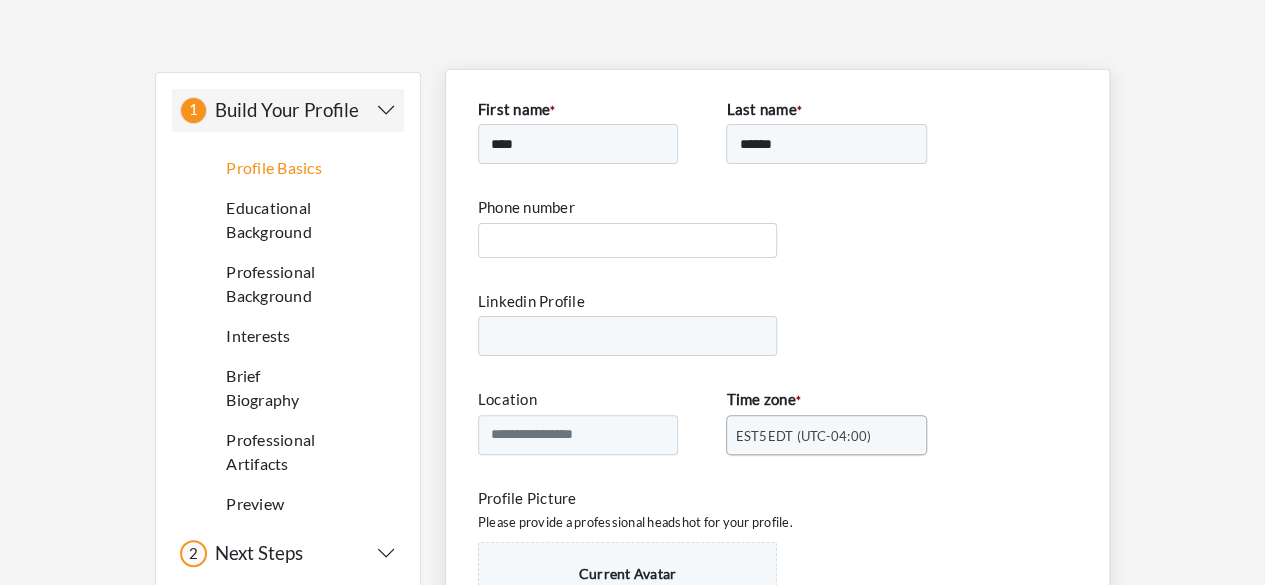 scroll, scrollTop: 100, scrollLeft: 0, axis: vertical 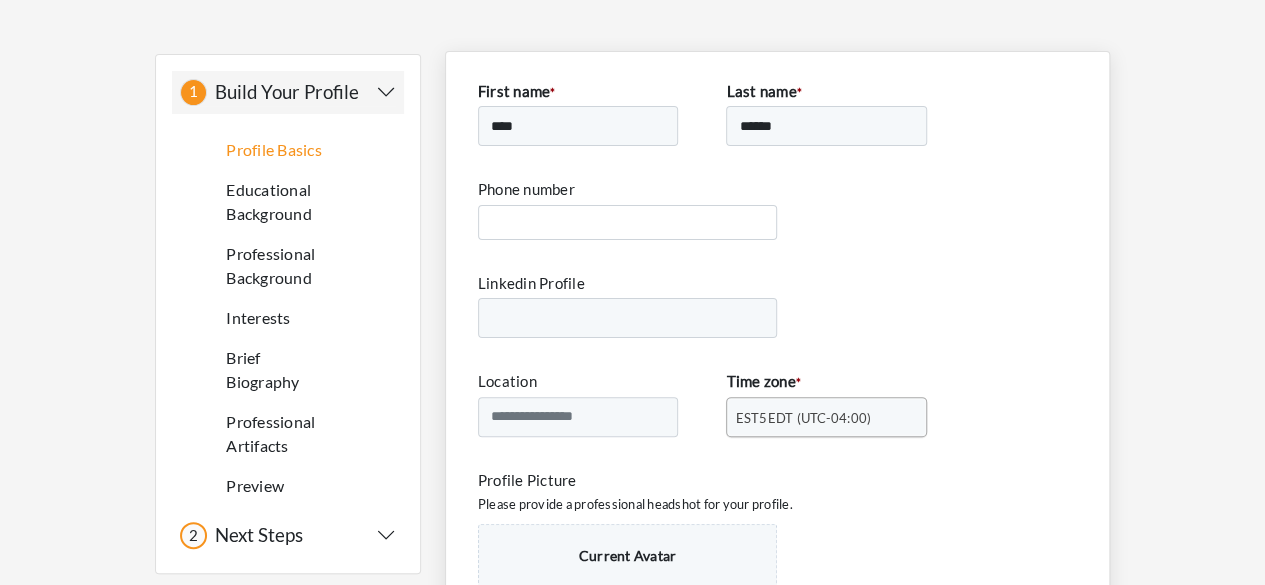 click on "**********" at bounding box center (777, 471) 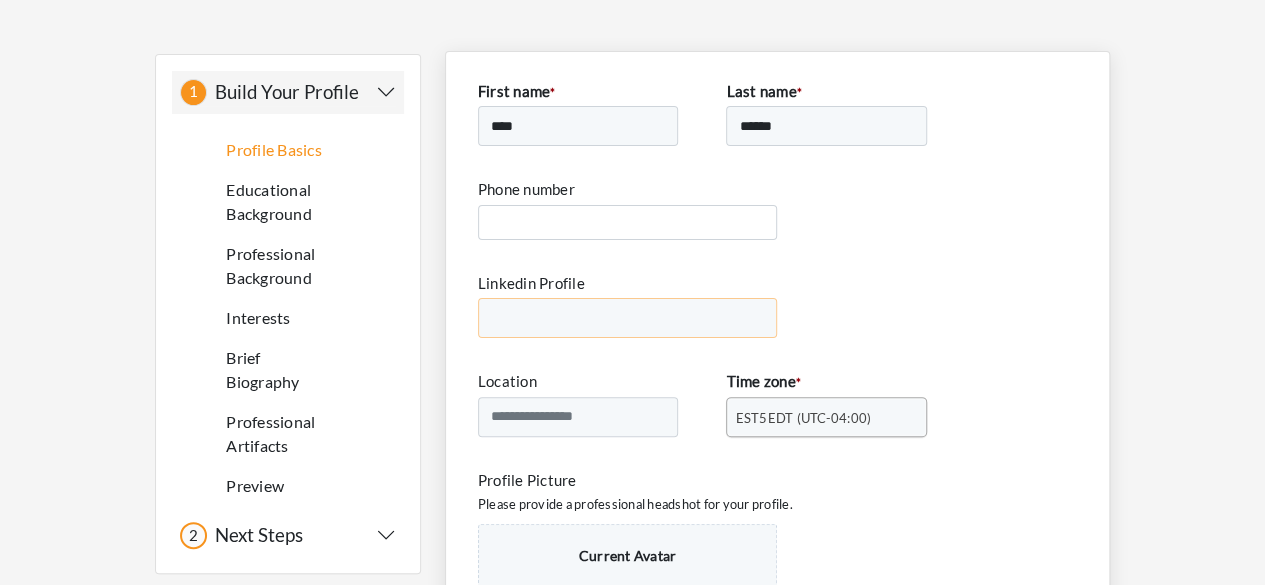 click on "Linkedin Profile" at bounding box center (628, 318) 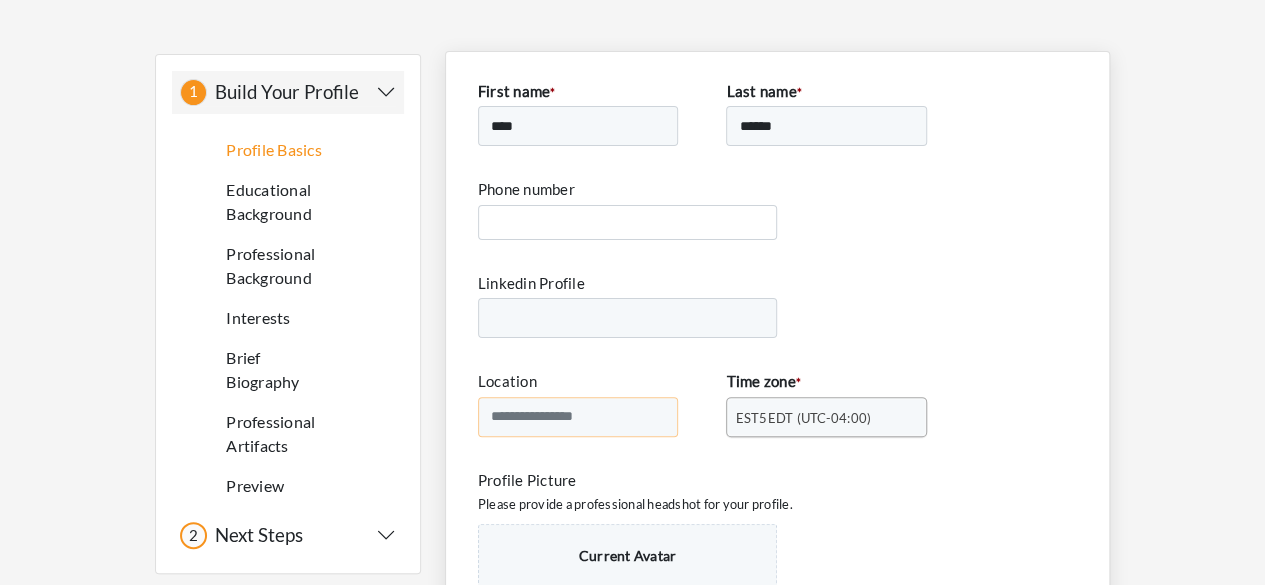 click on "Location" at bounding box center [578, 417] 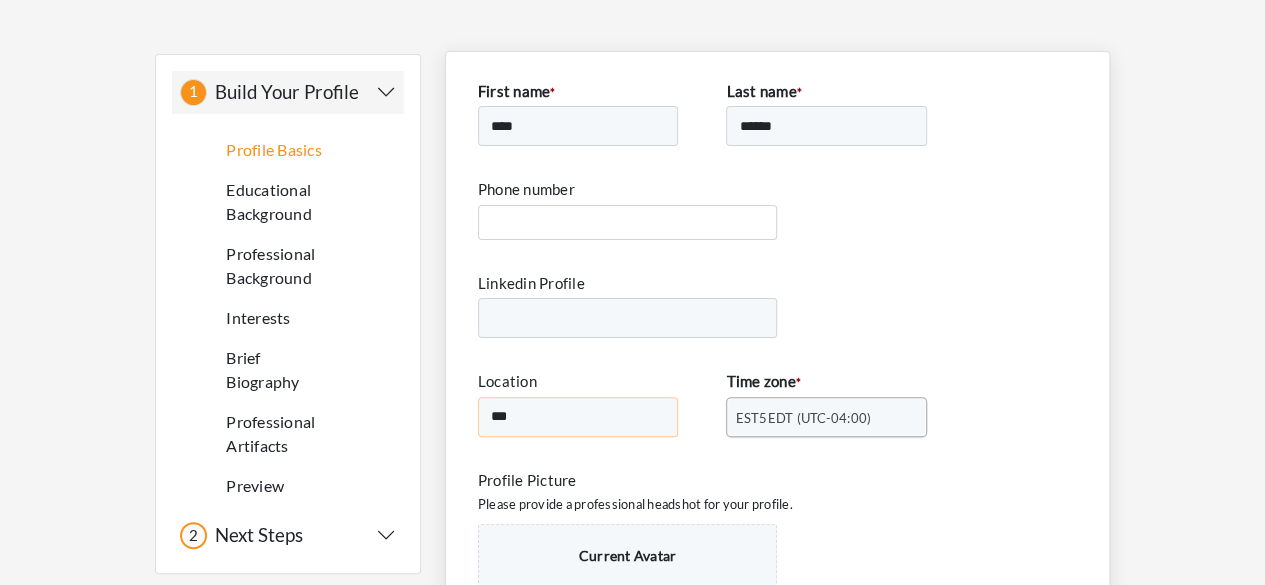 type on "**********" 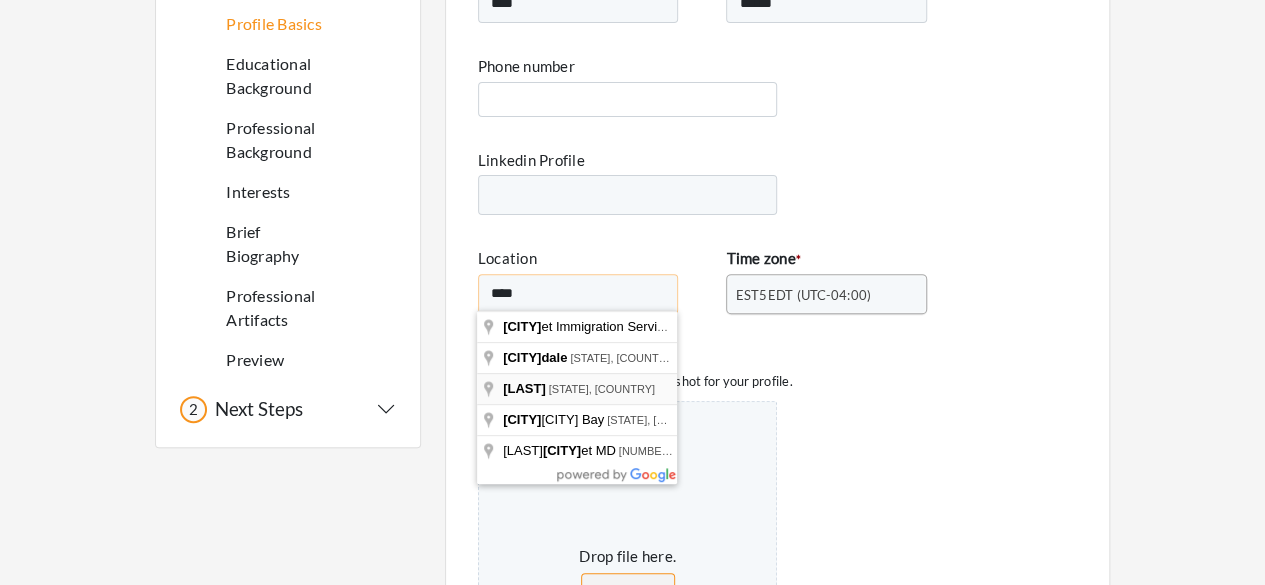 scroll, scrollTop: 227, scrollLeft: 0, axis: vertical 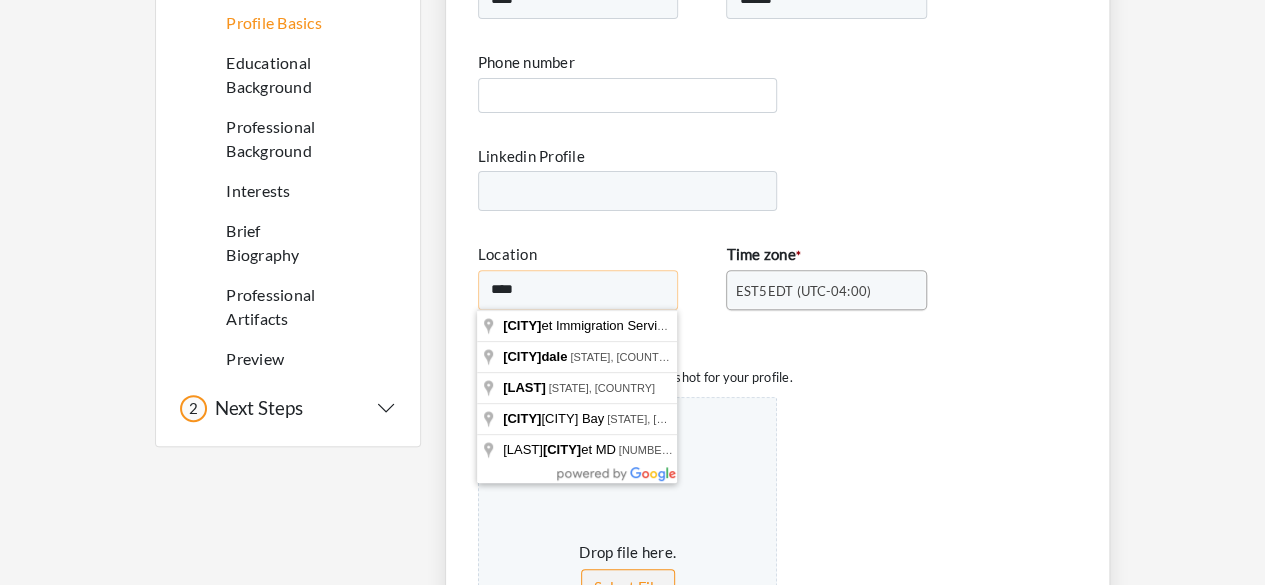 click on "**********" at bounding box center [578, 290] 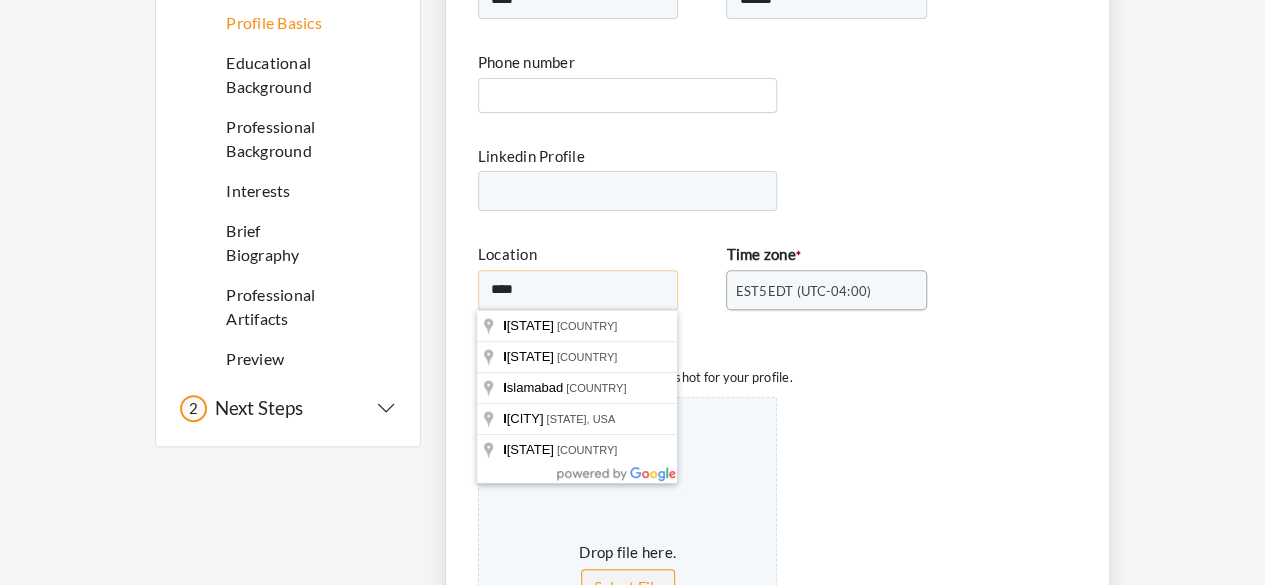 type on "*****" 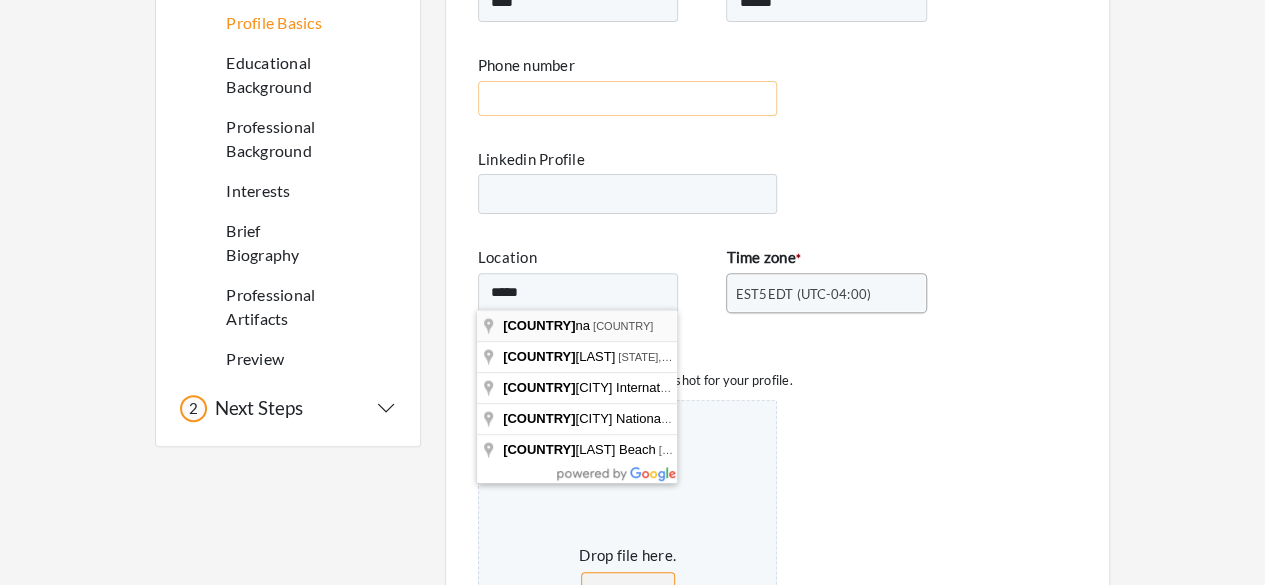 type on "**********" 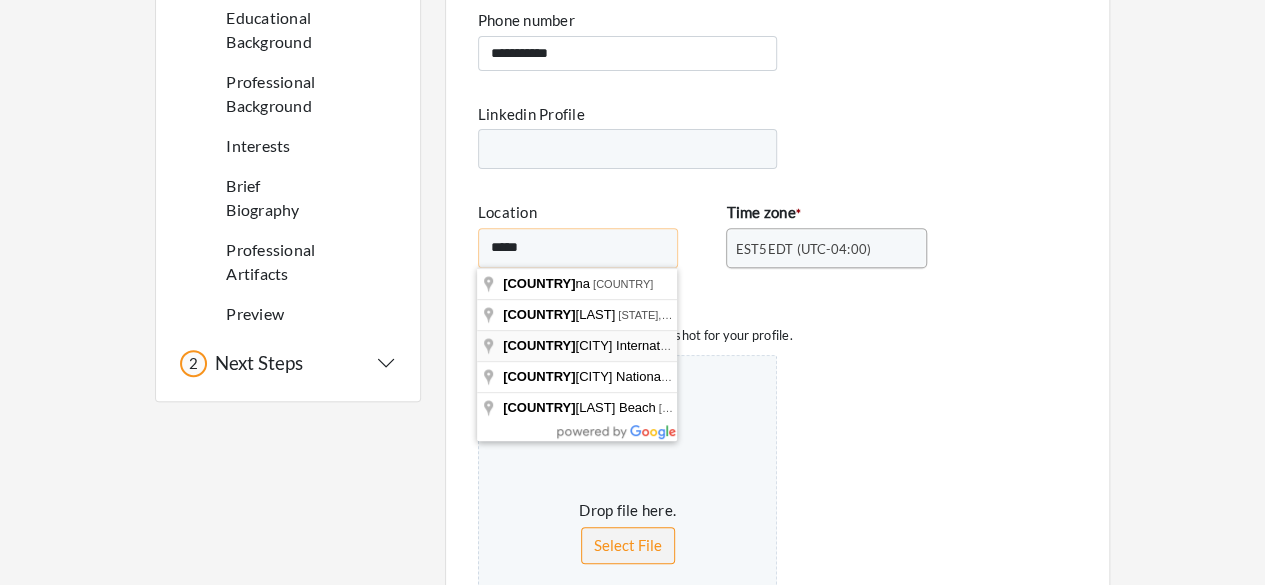 scroll, scrollTop: 227, scrollLeft: 0, axis: vertical 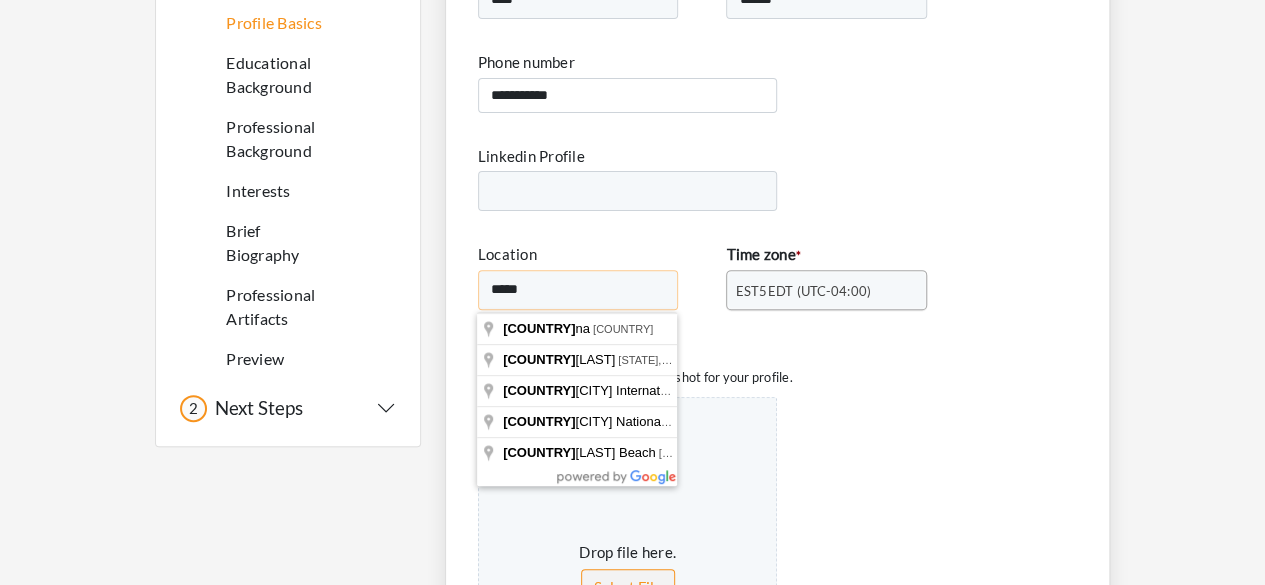 type on "*****" 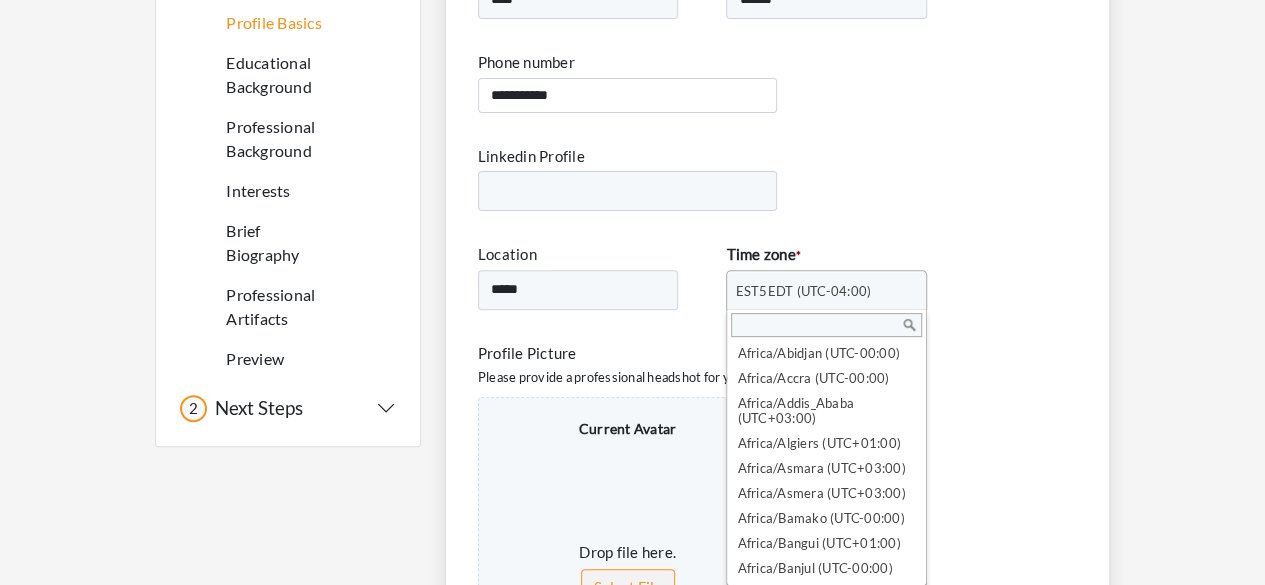 click on "EST5EDT (UTC-04:00)" at bounding box center (817, 291) 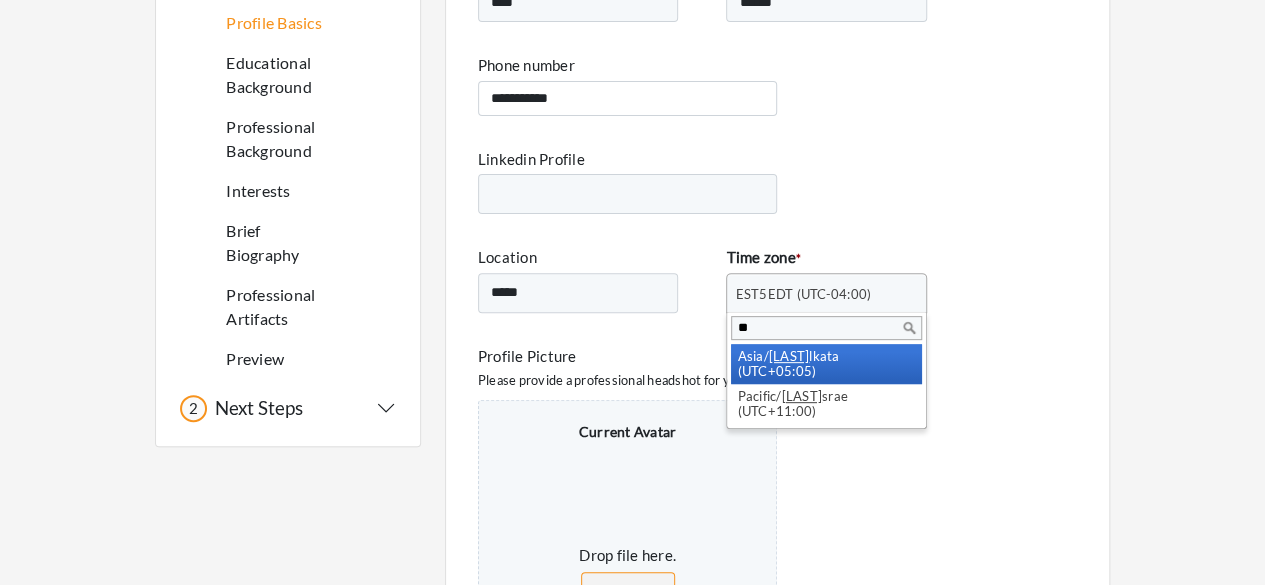 scroll, scrollTop: 0, scrollLeft: 0, axis: both 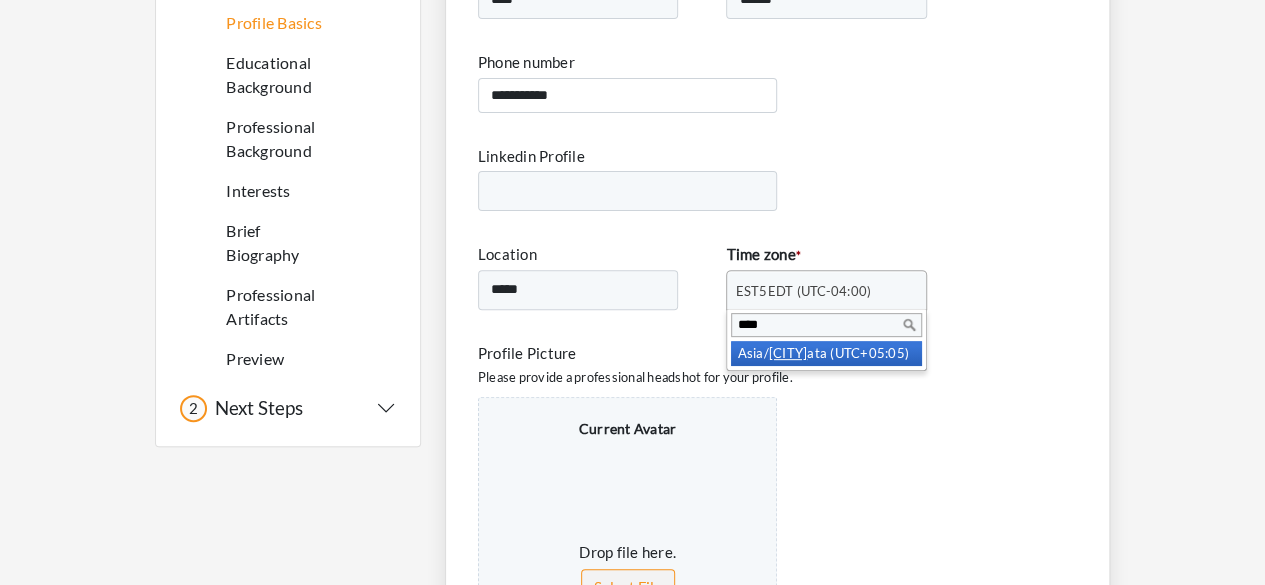 type on "**********" 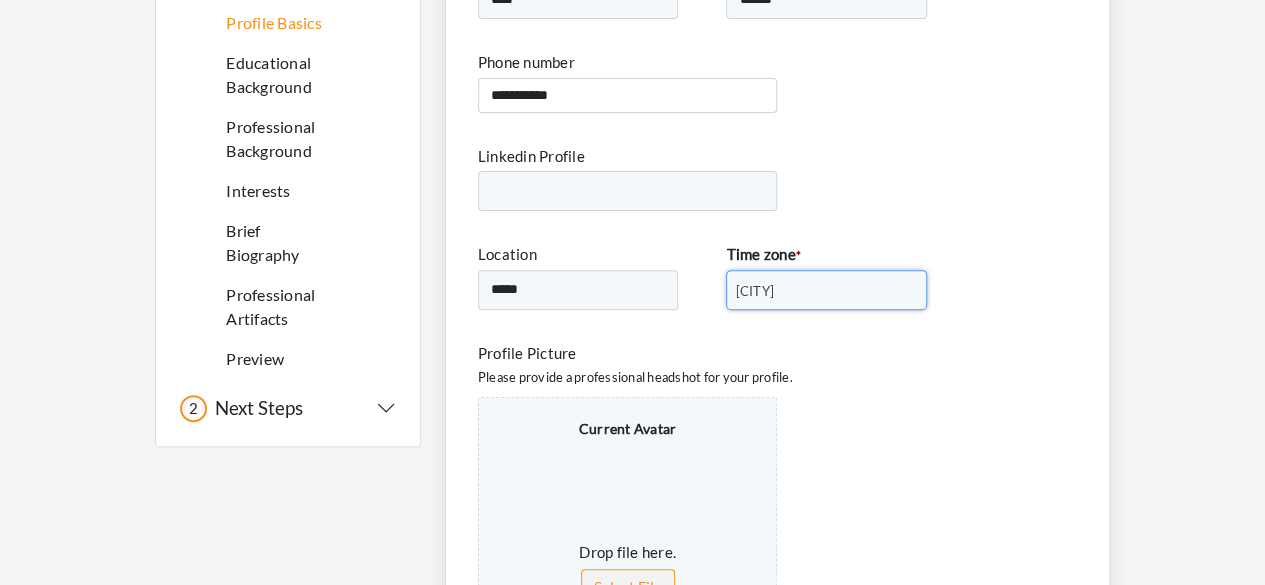 click on "Location *****" at bounding box center (578, 292) 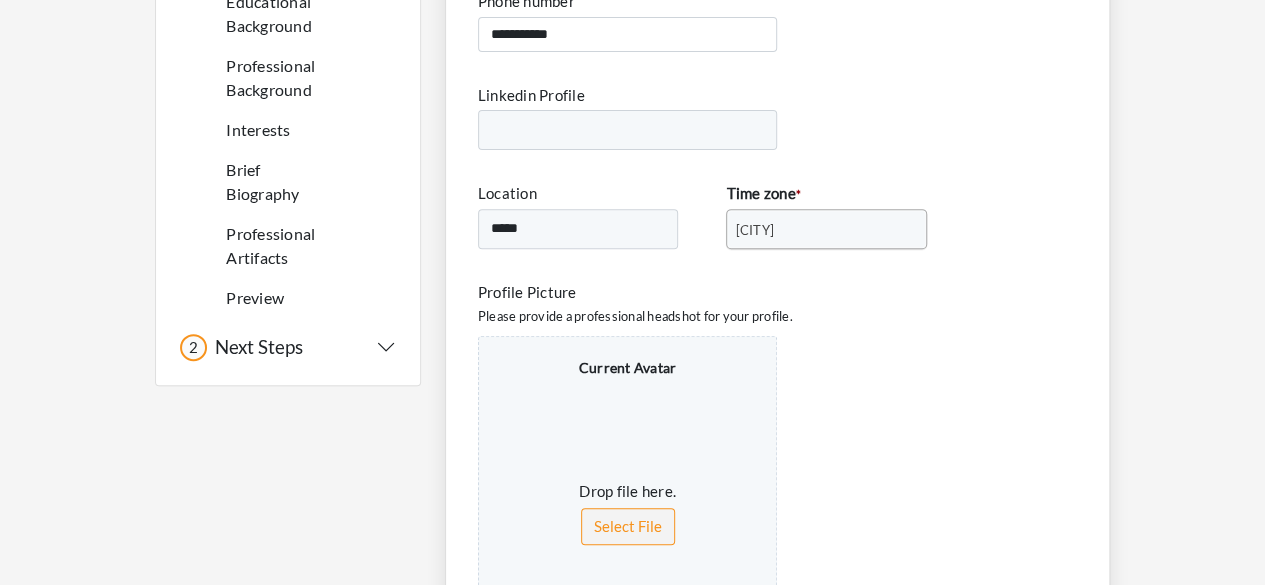 scroll, scrollTop: 327, scrollLeft: 0, axis: vertical 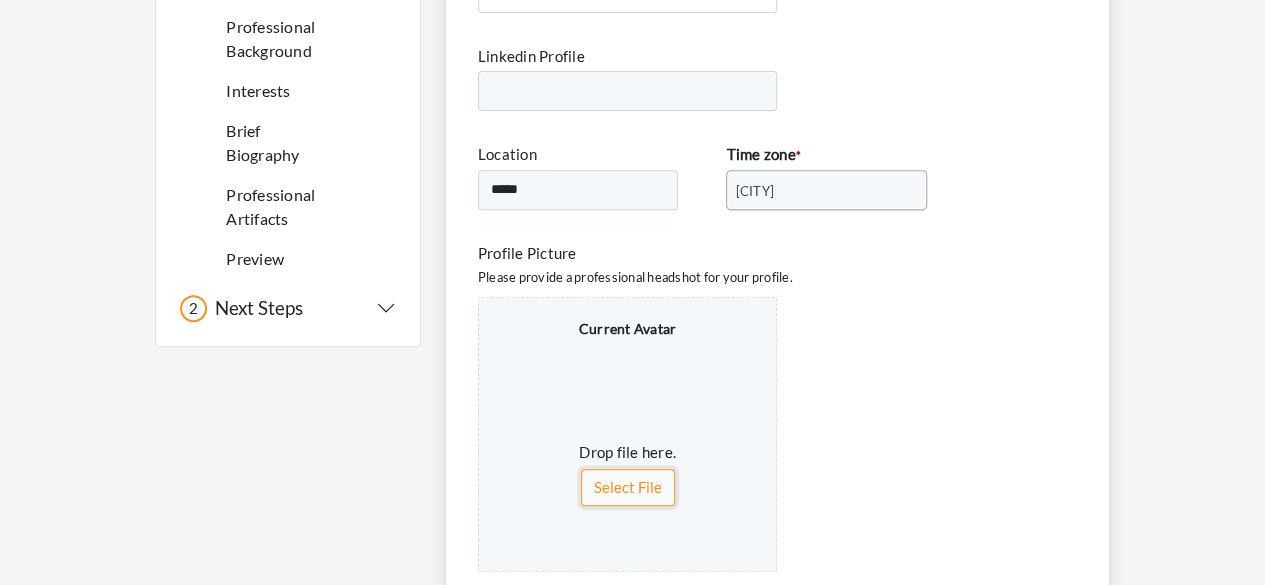 click on "Select File" at bounding box center (628, 487) 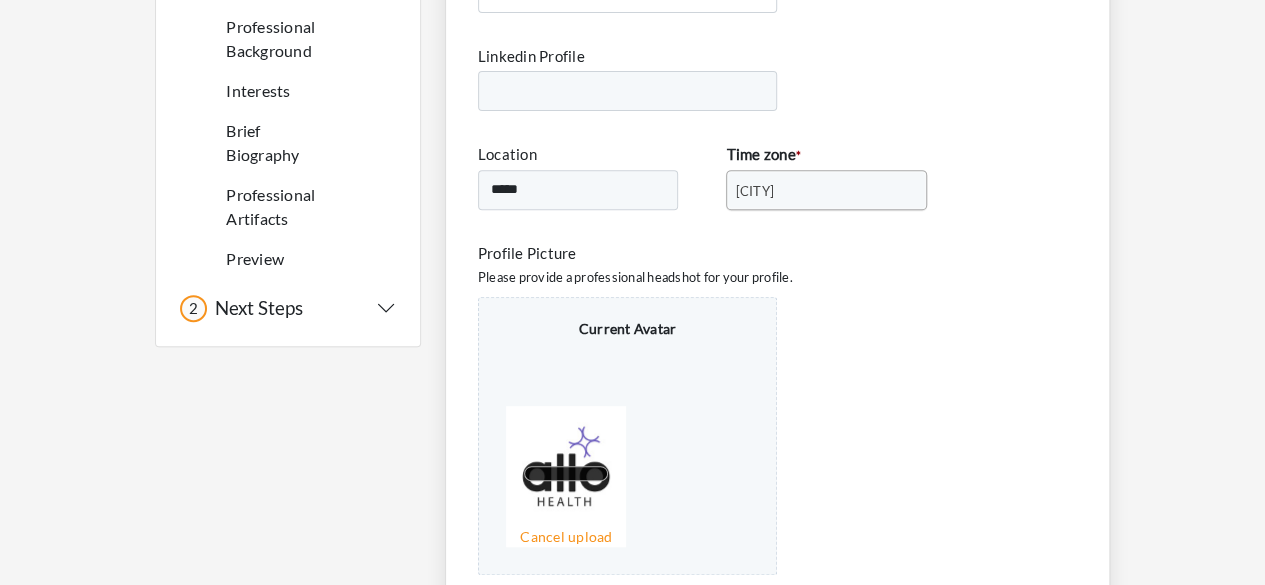 scroll, scrollTop: 27, scrollLeft: 0, axis: vertical 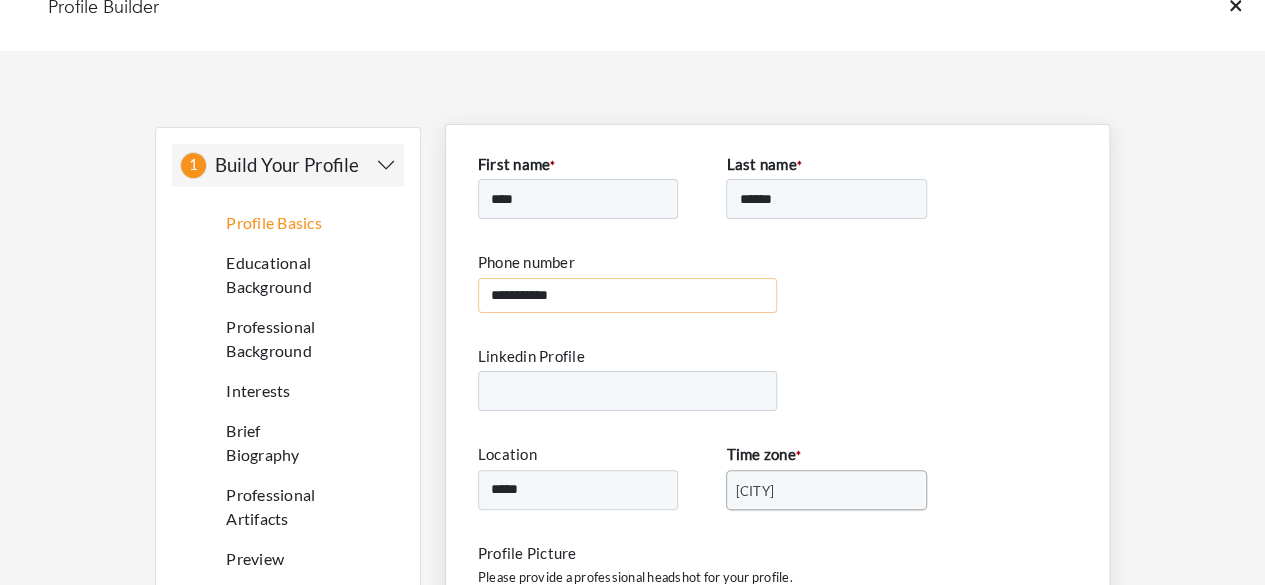 click on "**********" at bounding box center (628, 295) 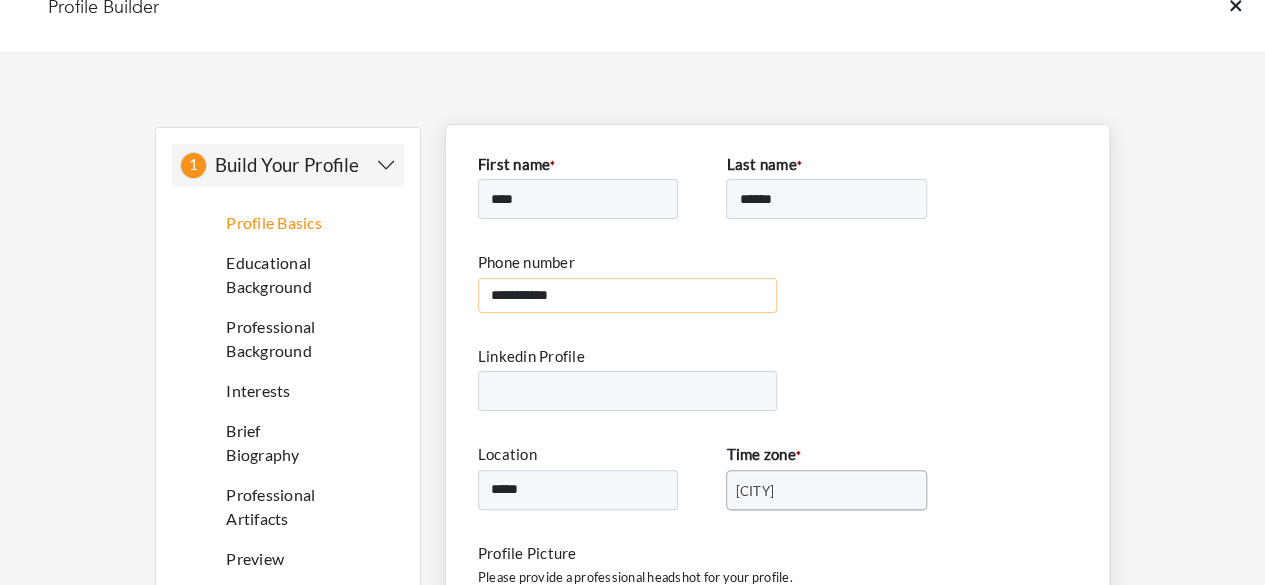 click on "**********" at bounding box center [628, 295] 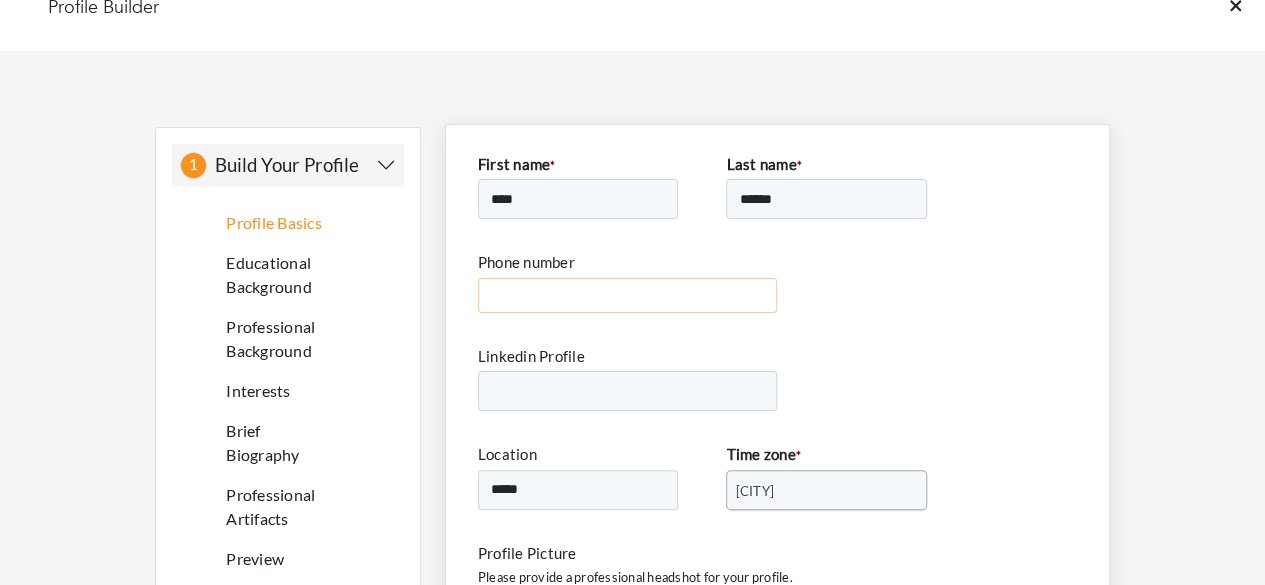 type 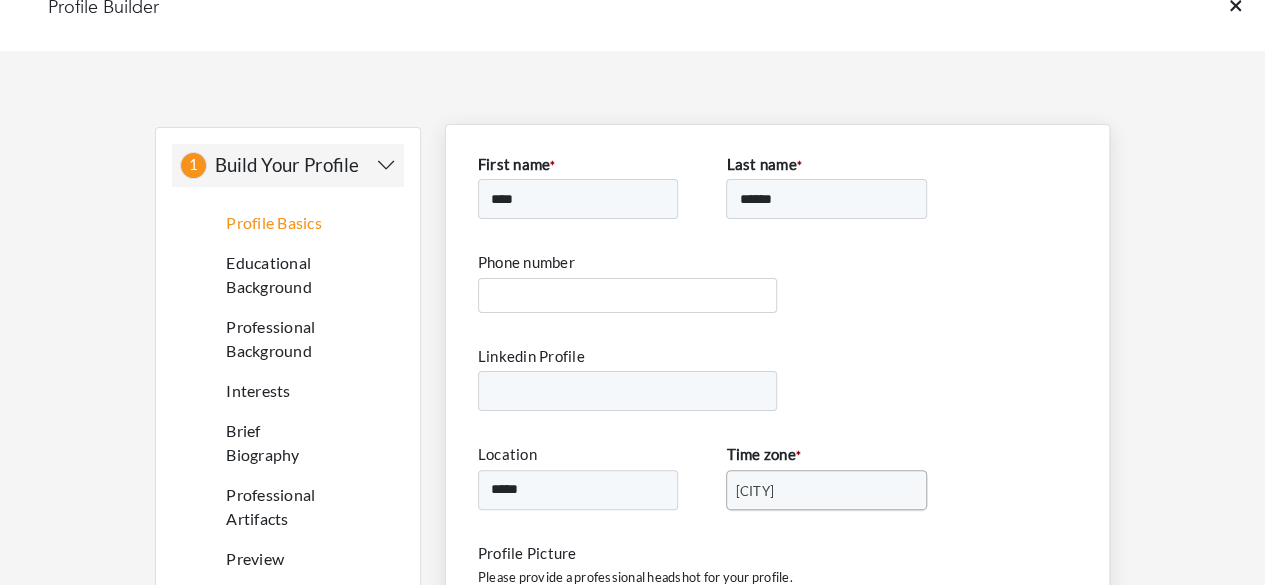 click on "**********" at bounding box center (777, 545) 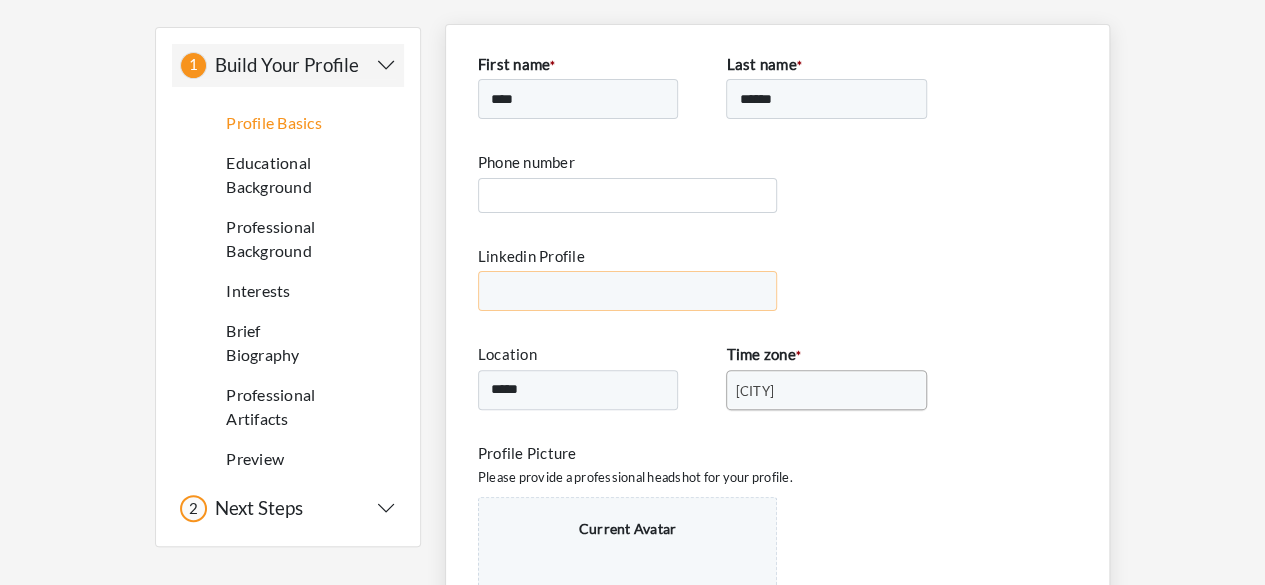 click on "Linkedin Profile" at bounding box center (628, 291) 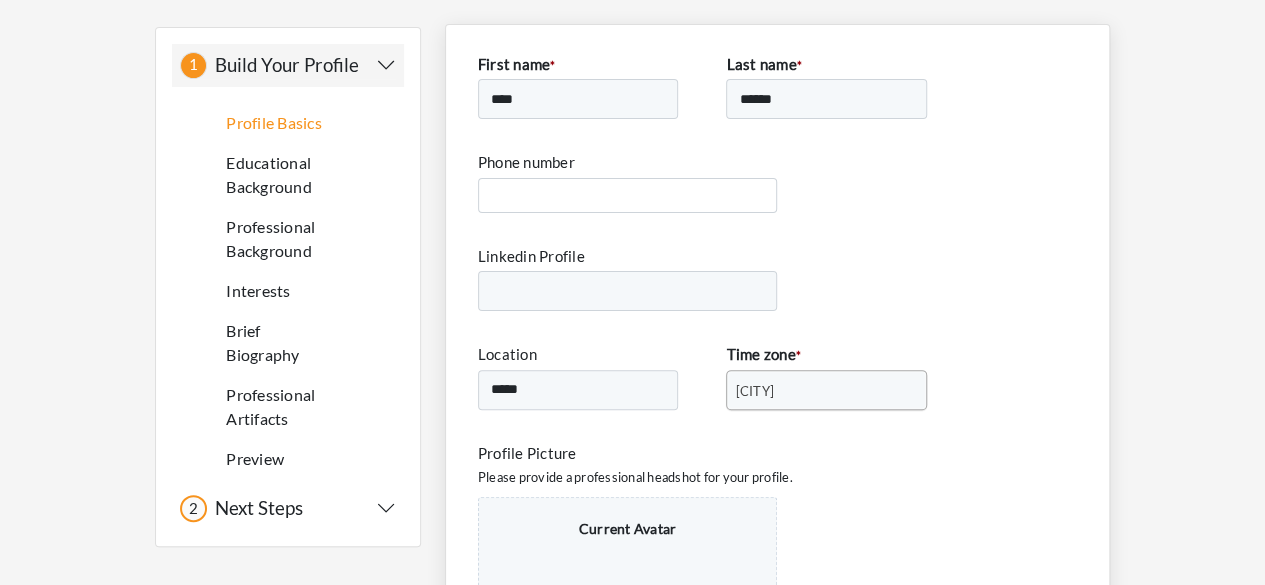 click on "**********" at bounding box center [777, 445] 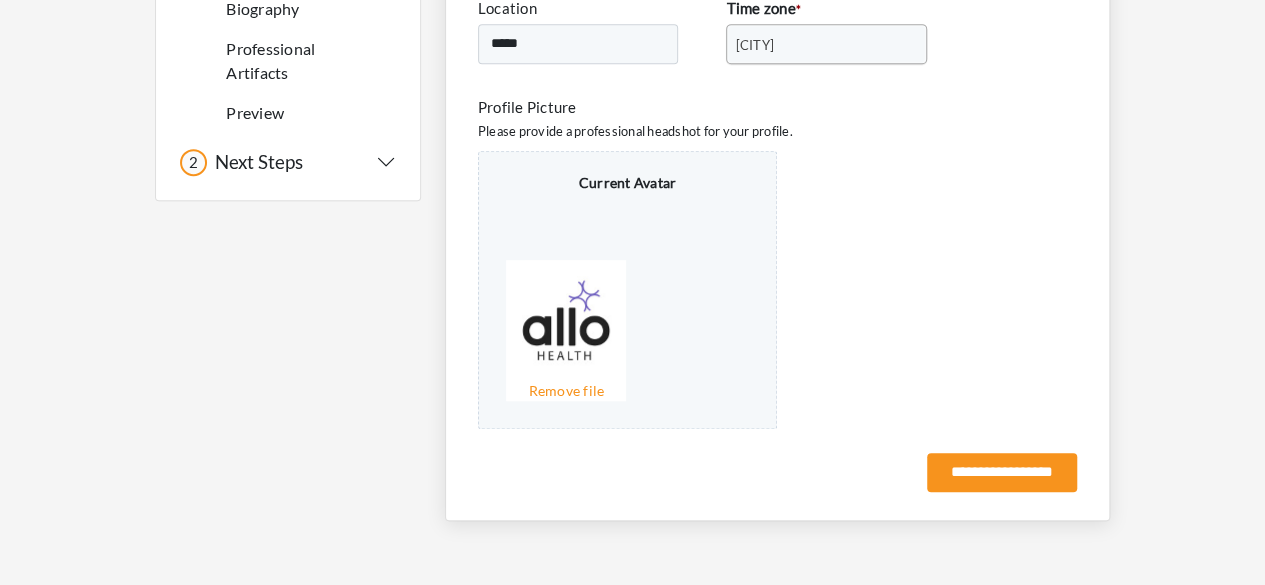 scroll, scrollTop: 497, scrollLeft: 0, axis: vertical 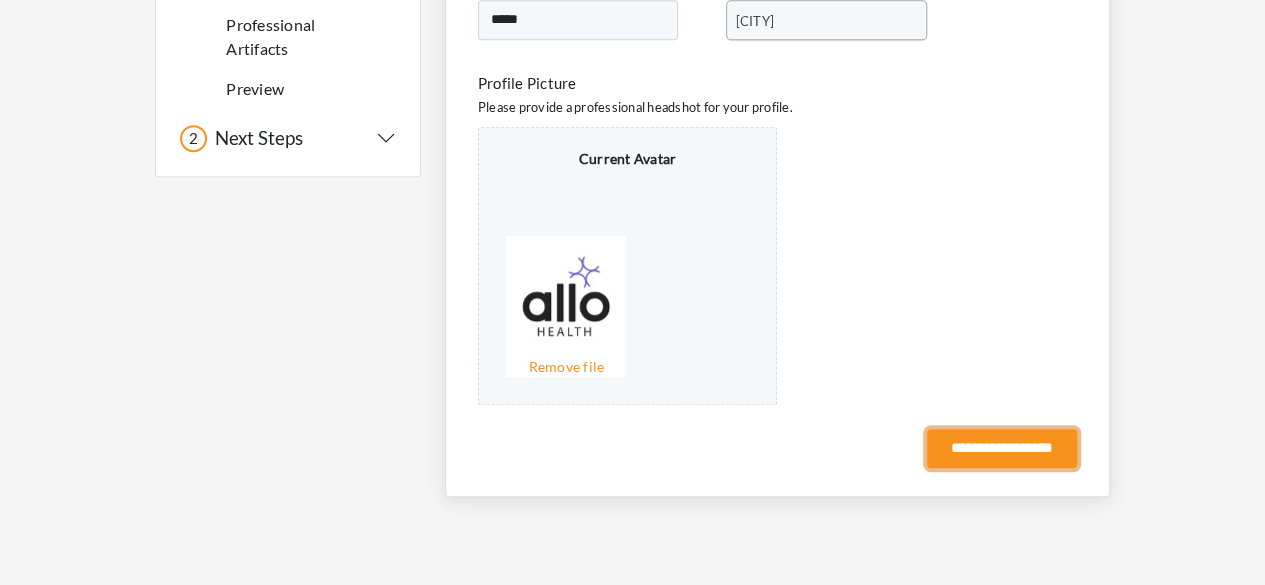 click on "**********" at bounding box center [1002, 448] 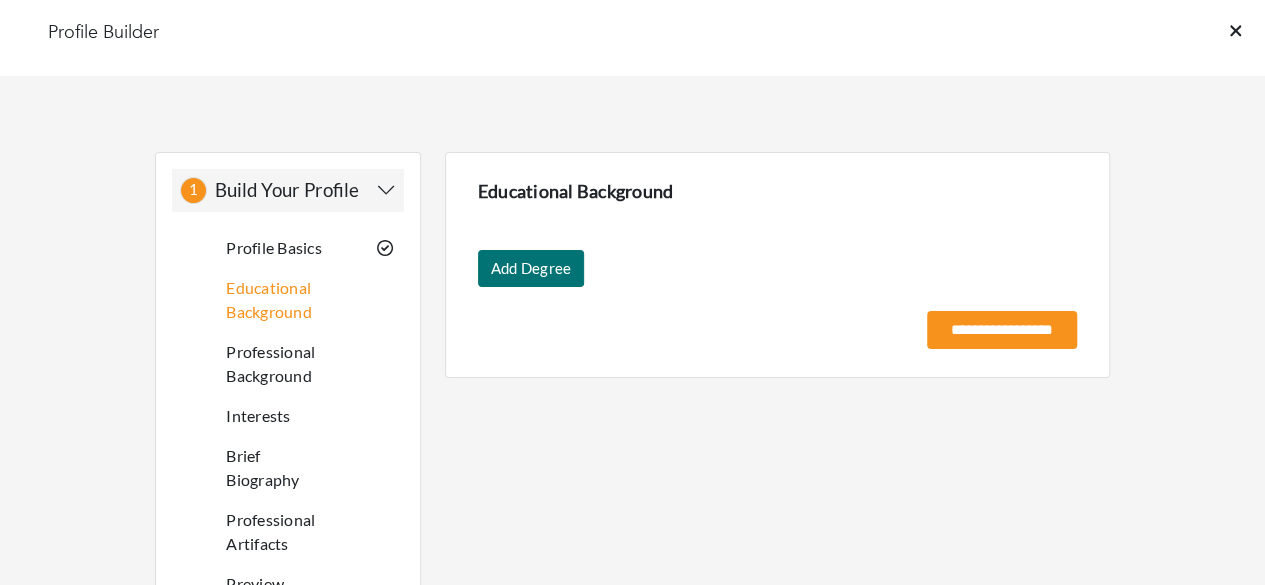 scroll, scrollTop: 0, scrollLeft: 0, axis: both 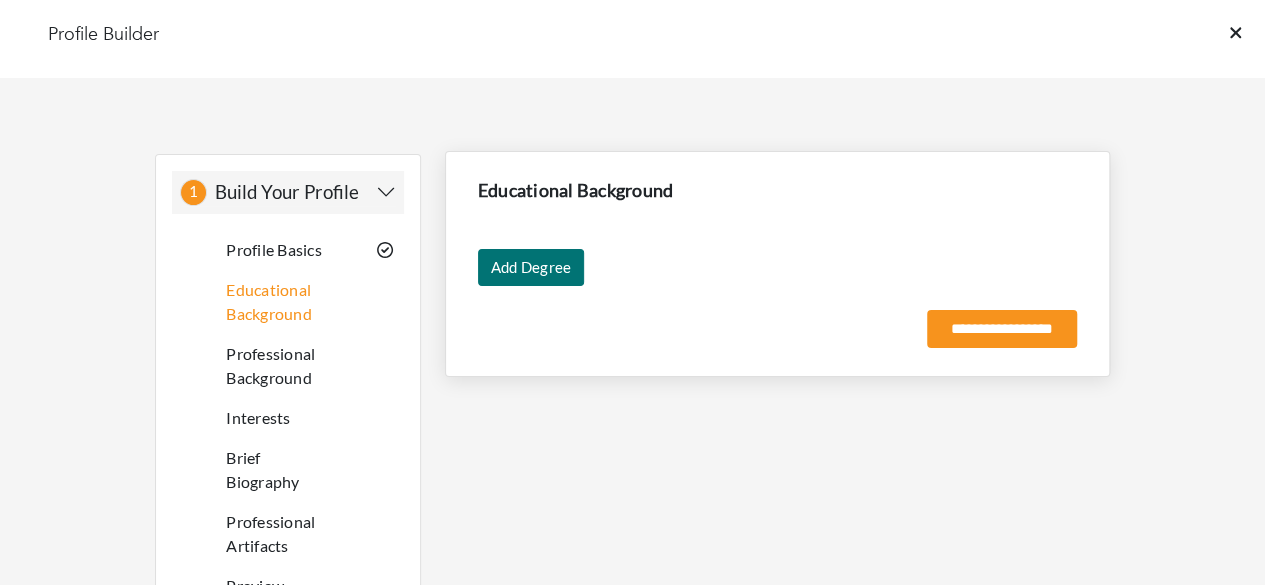 click on "**********" at bounding box center [777, 264] 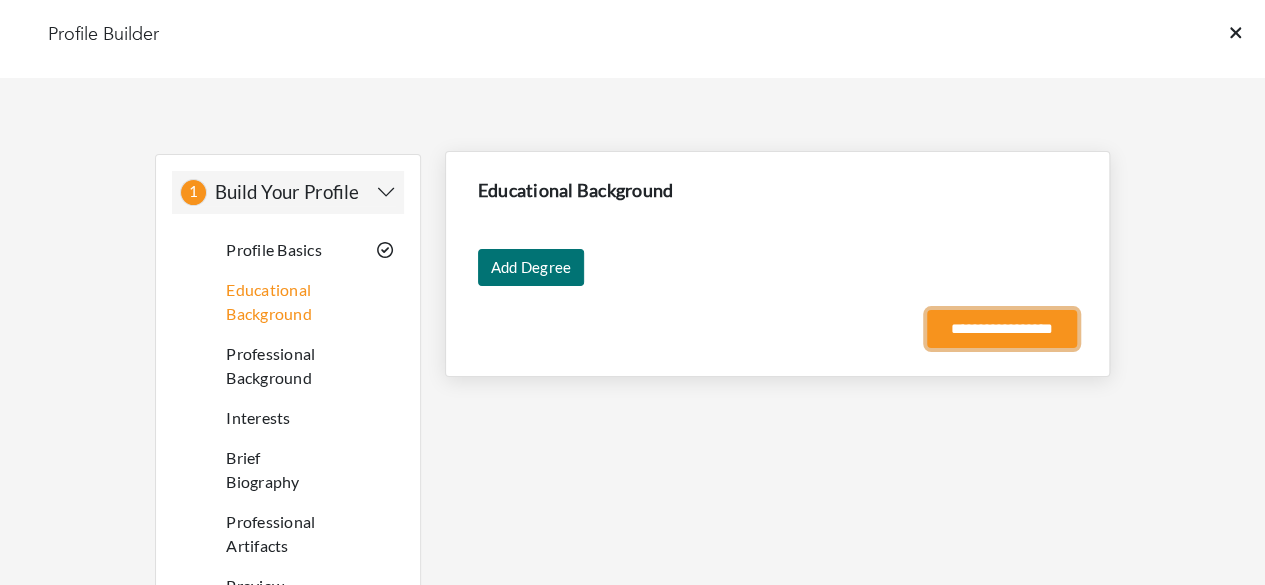 click on "**********" at bounding box center [1002, 329] 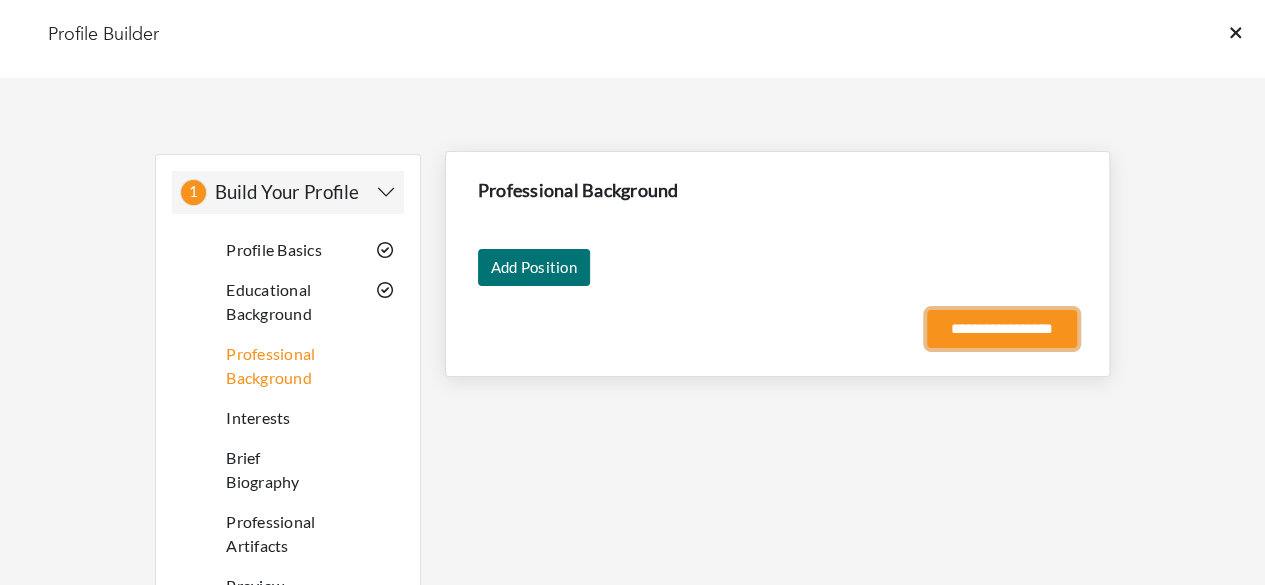 click on "**********" at bounding box center (1002, 329) 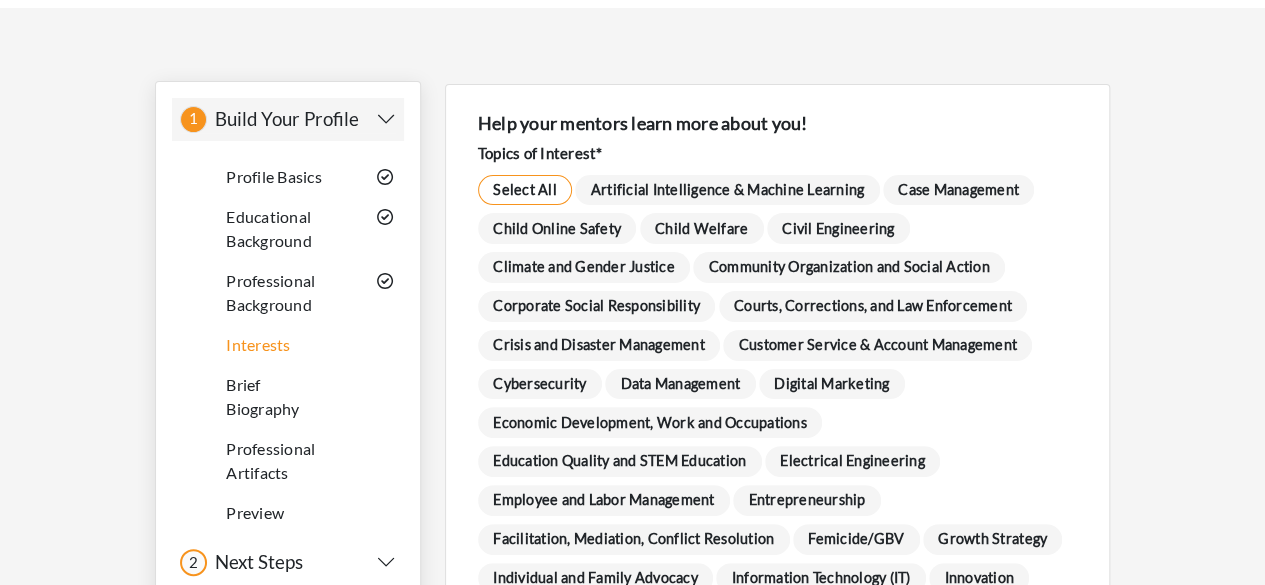 scroll, scrollTop: 100, scrollLeft: 0, axis: vertical 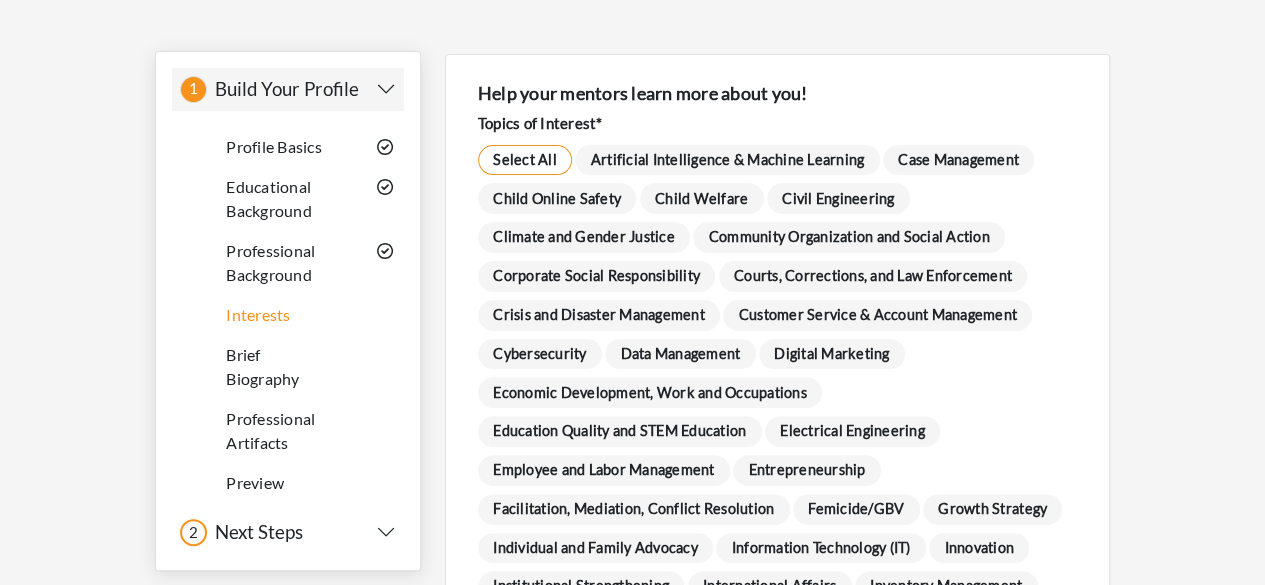 click on "Brief Biography" at bounding box center (281, 367) 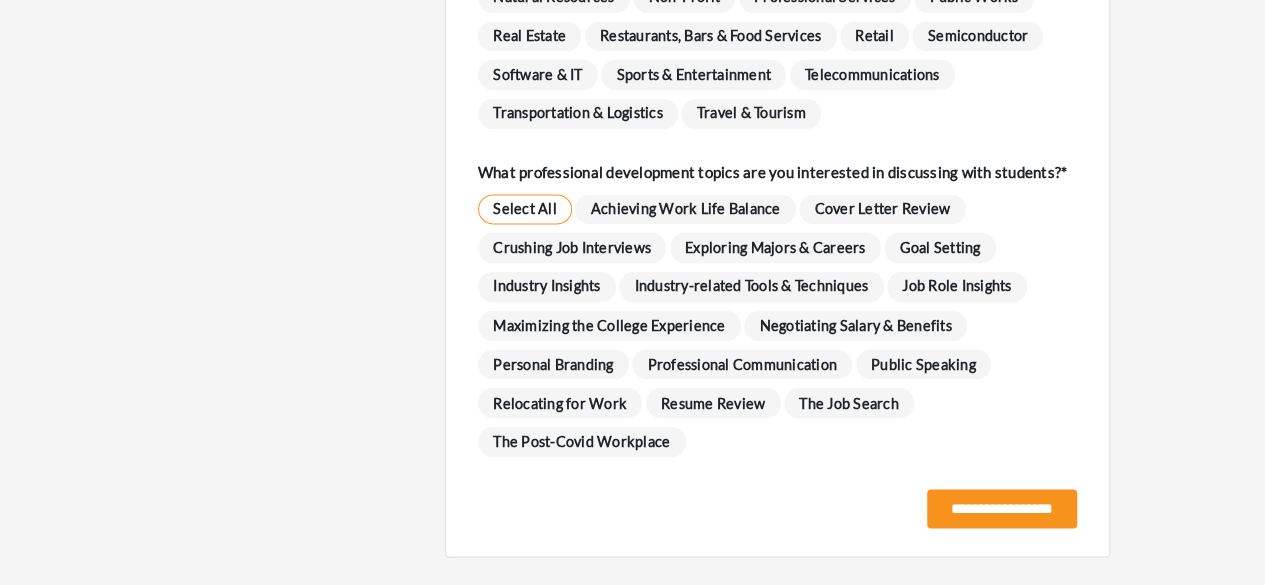scroll, scrollTop: 1598, scrollLeft: 0, axis: vertical 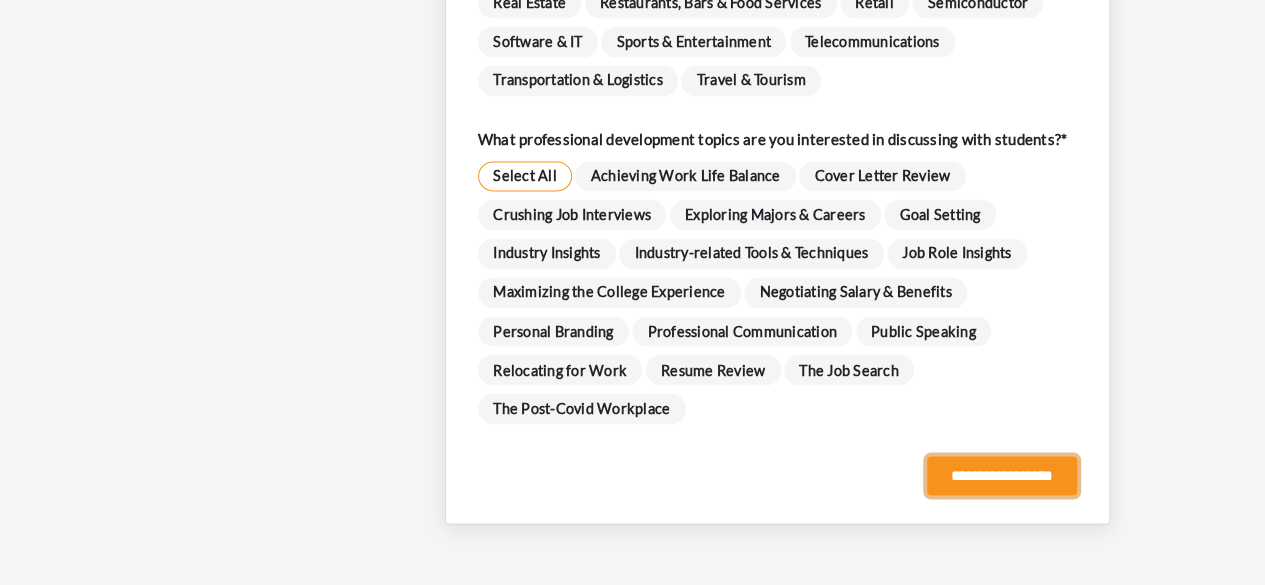 click on "**********" at bounding box center (1002, 475) 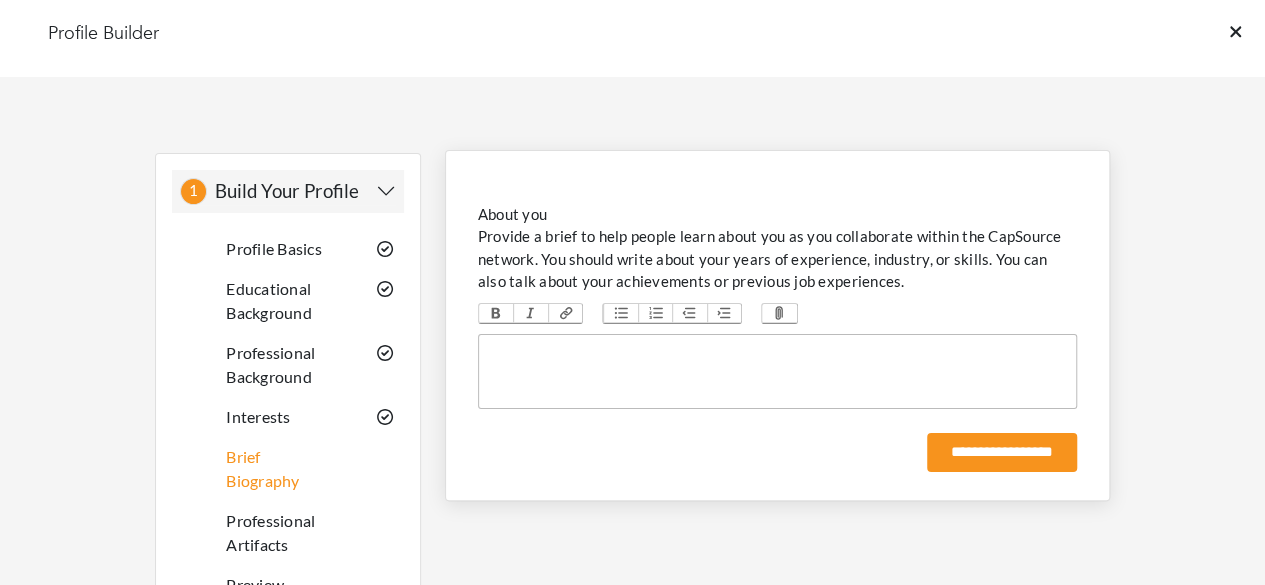 scroll, scrollTop: 0, scrollLeft: 0, axis: both 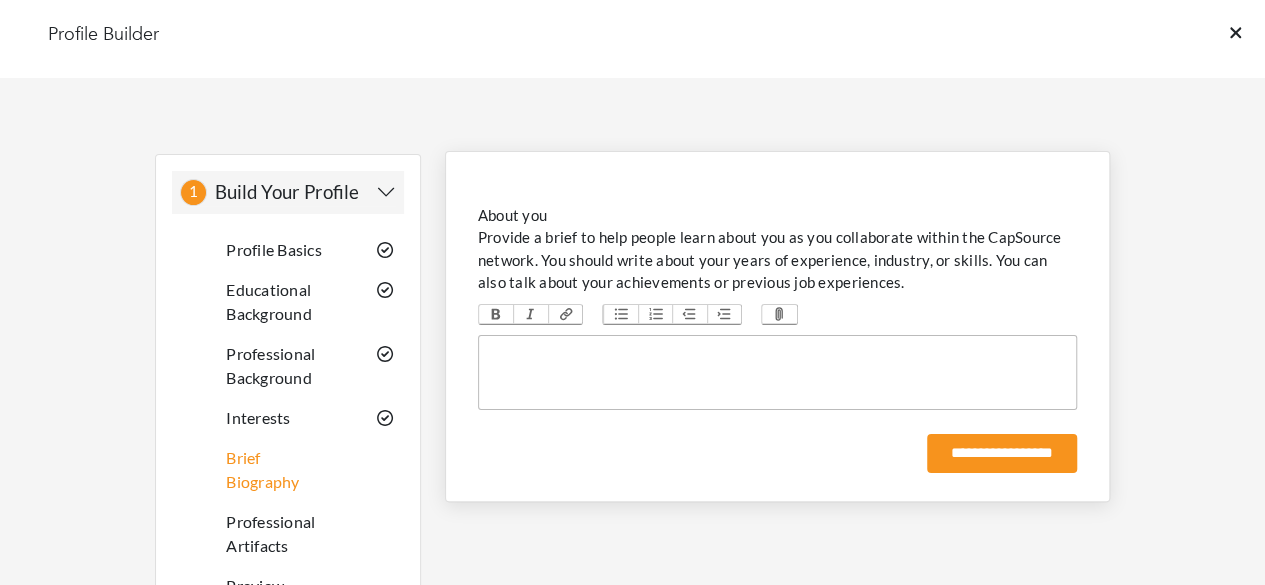 click at bounding box center [777, 372] 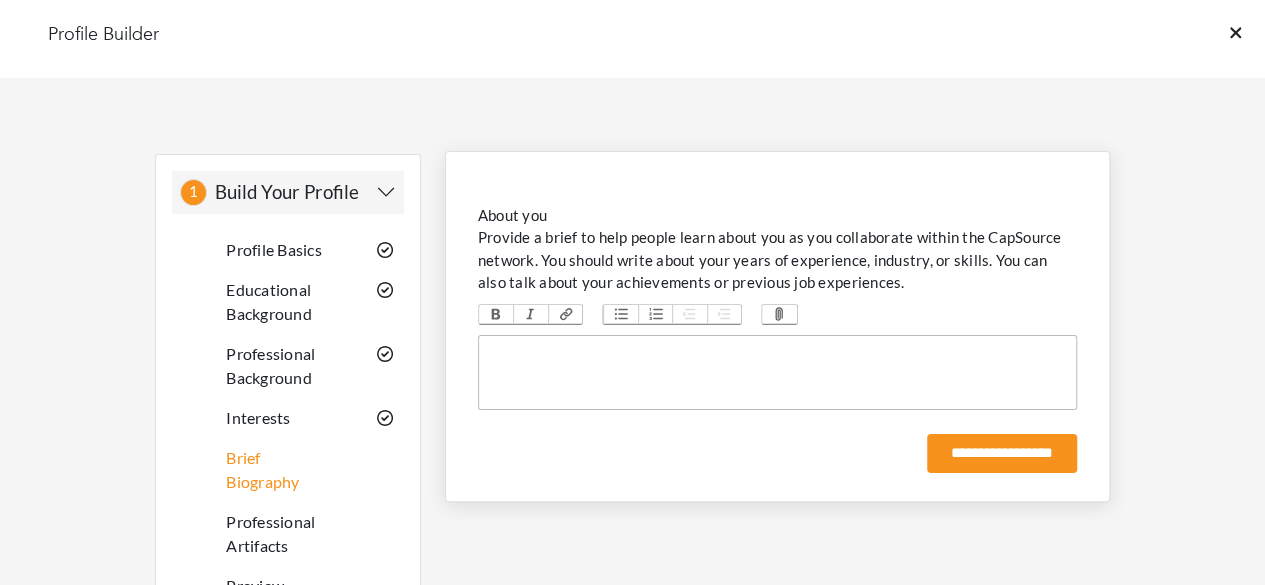 paste on "**********" 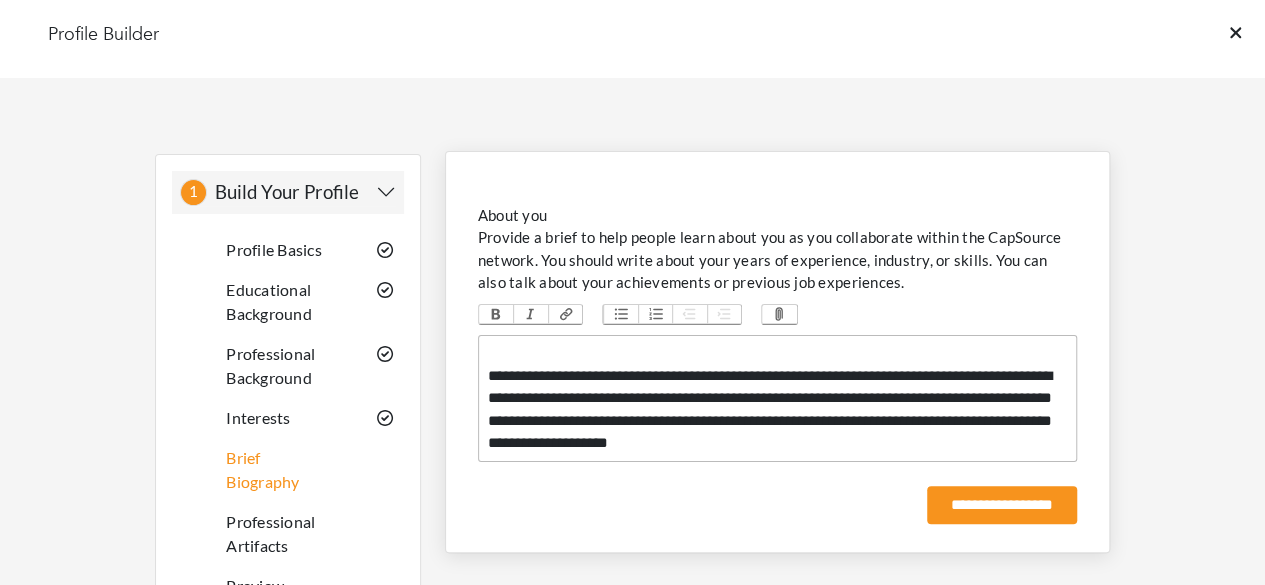 click on "**********" at bounding box center (777, 352) 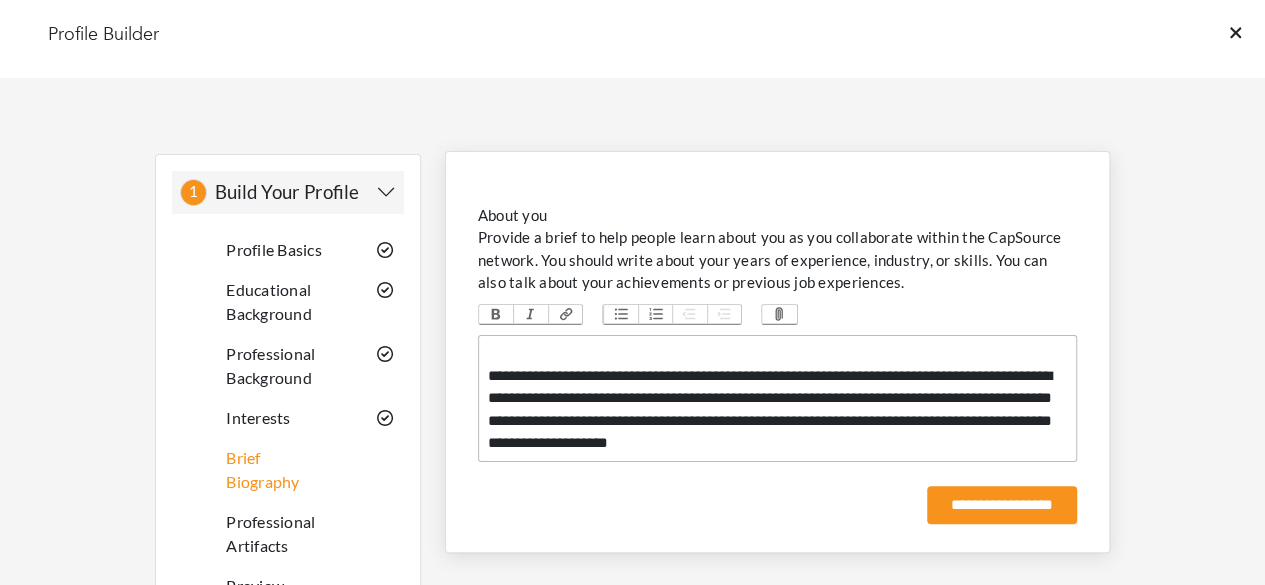 click on "**********" at bounding box center (777, 398) 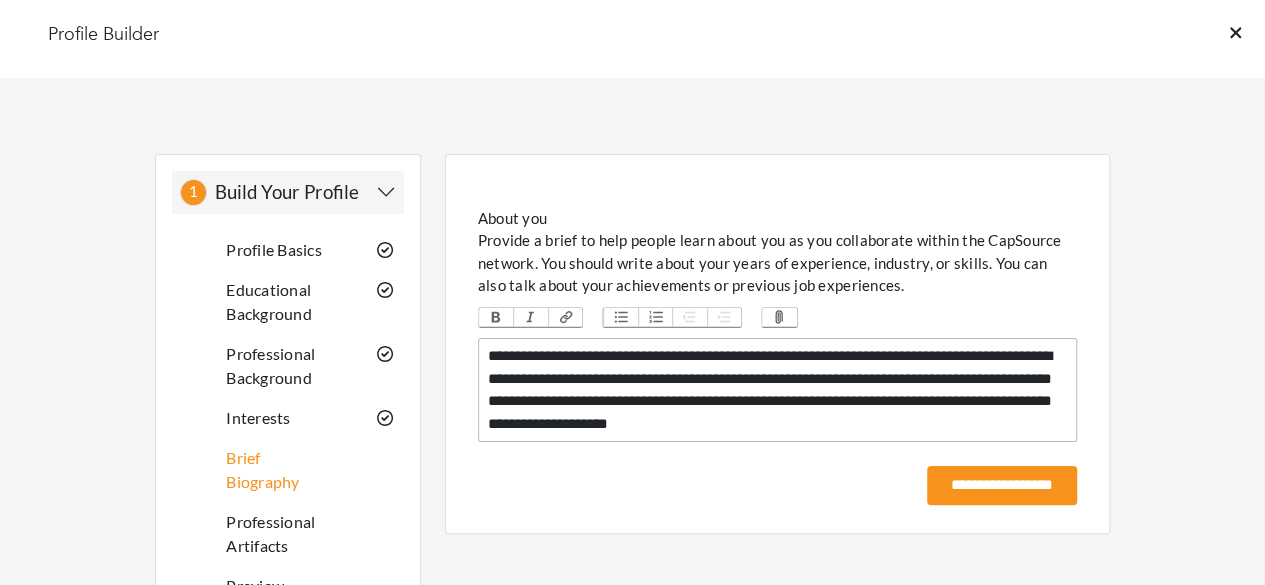 type on "**********" 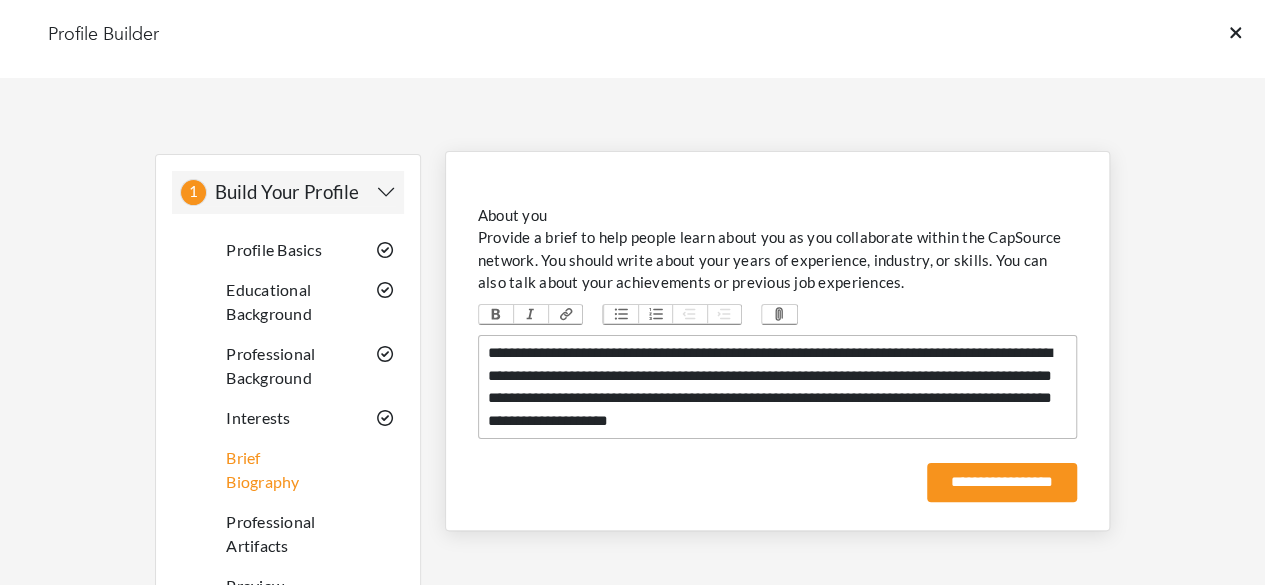click on "**********" at bounding box center (777, 341) 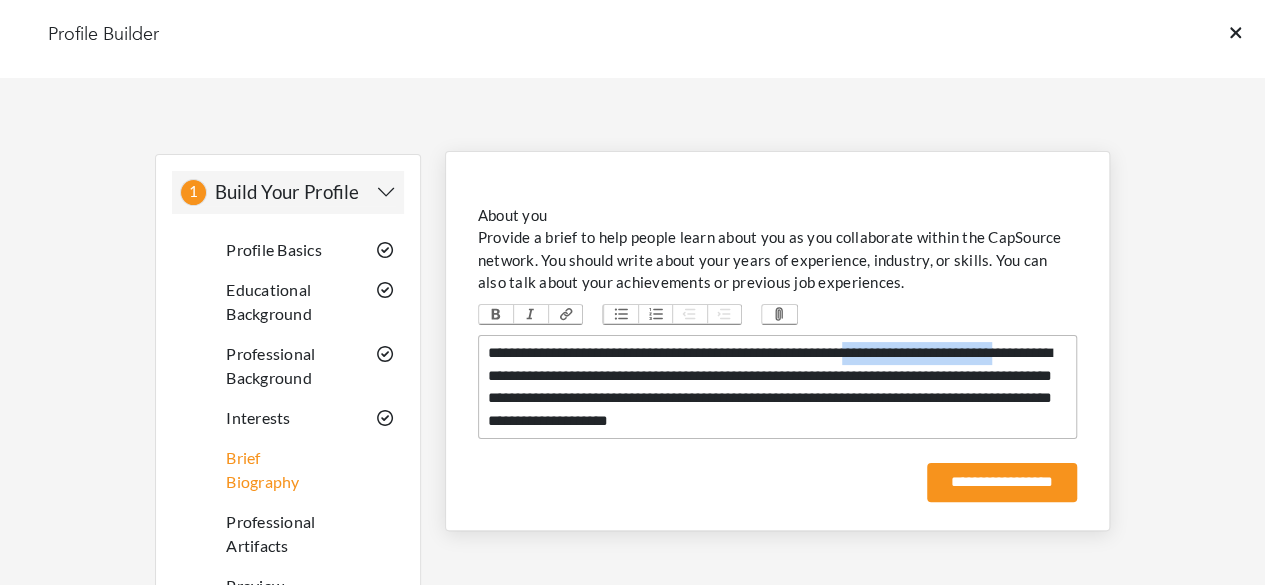 drag, startPoint x: 876, startPoint y: 354, endPoint x: 1042, endPoint y: 357, distance: 166.0271 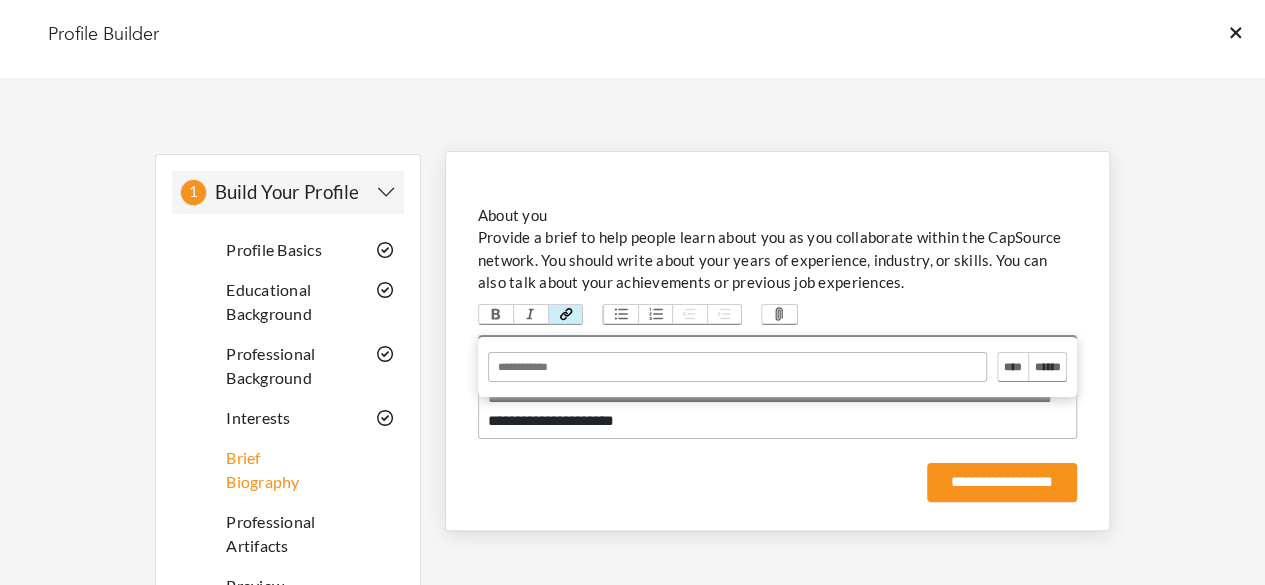 click on "Link" at bounding box center (565, 315) 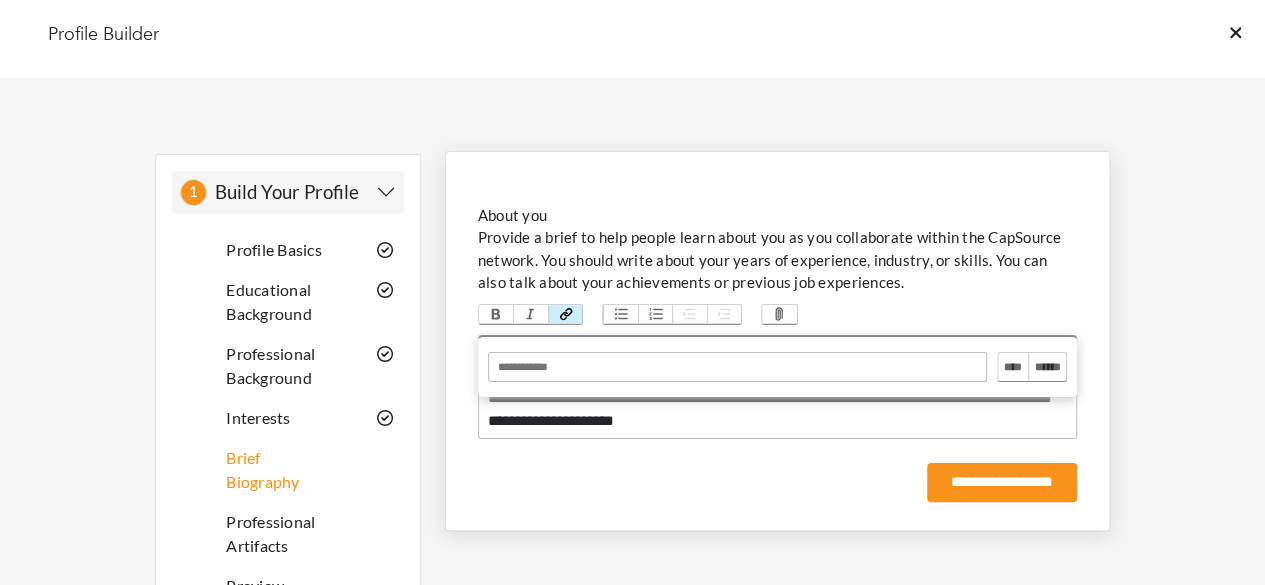 paste on "**********" 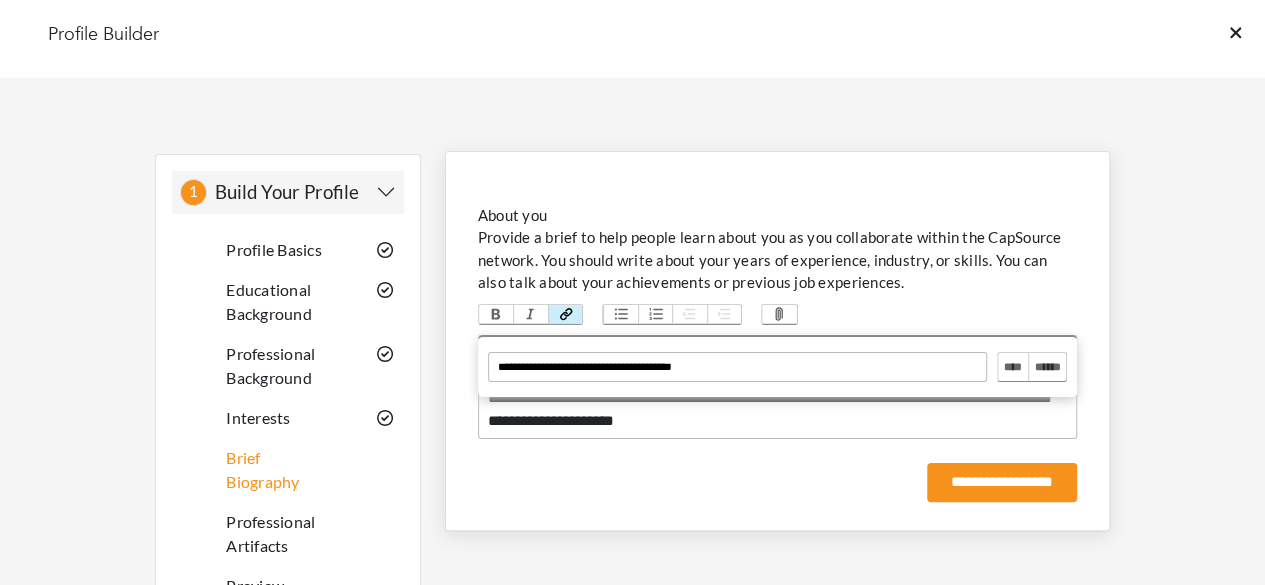 type on "**********" 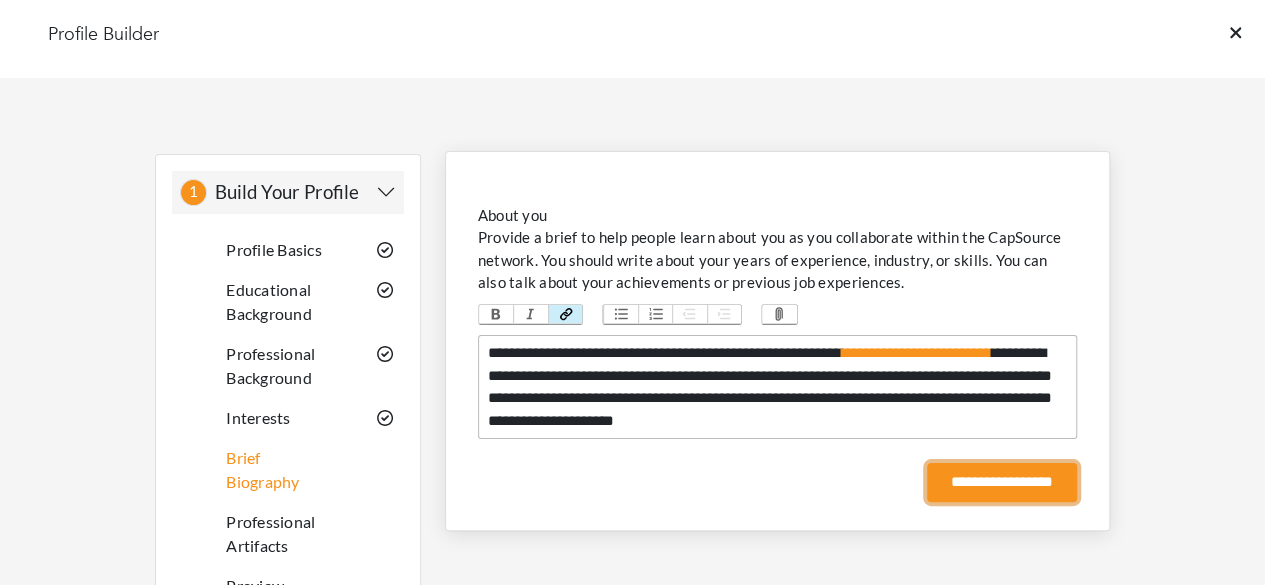 click on "**********" at bounding box center [1002, 482] 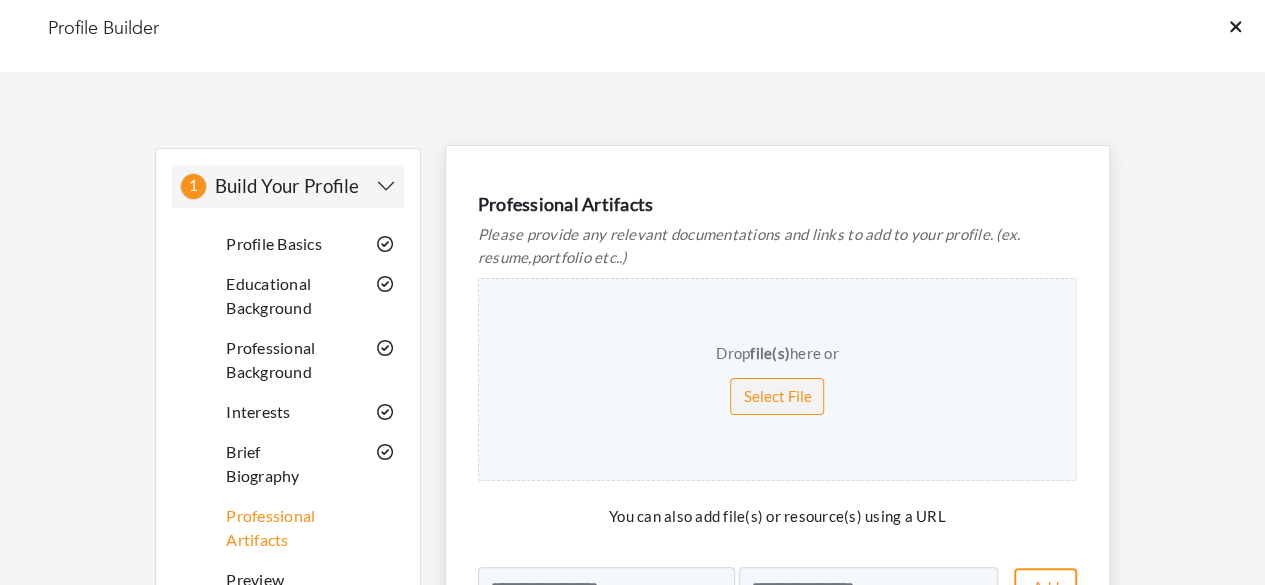 scroll, scrollTop: 359, scrollLeft: 0, axis: vertical 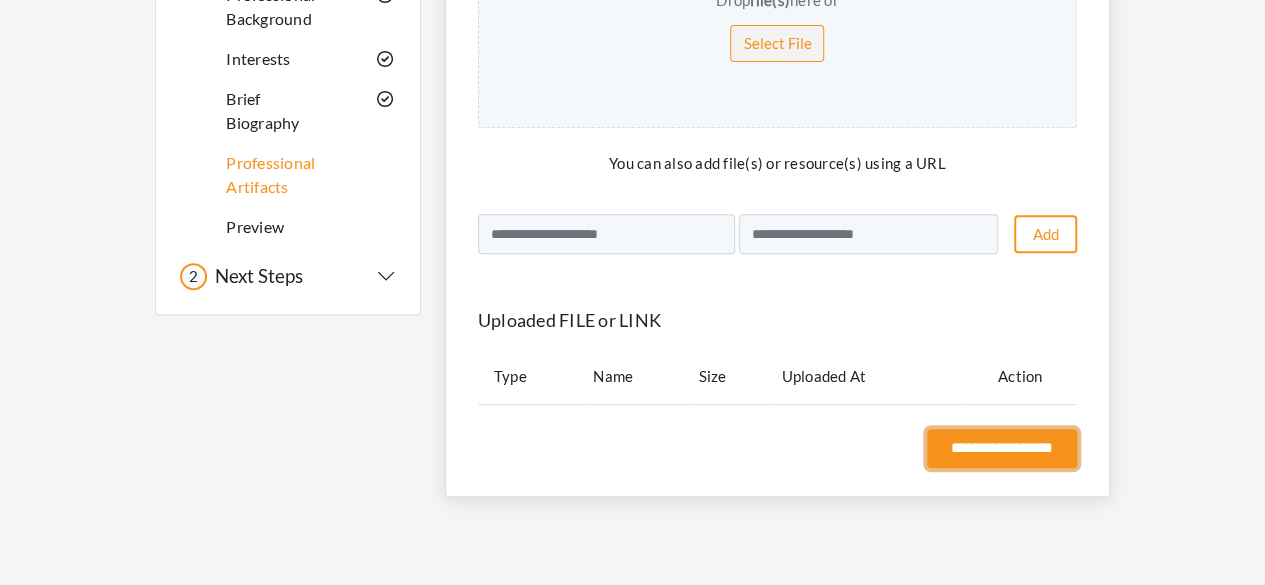 click on "**********" at bounding box center (1002, 448) 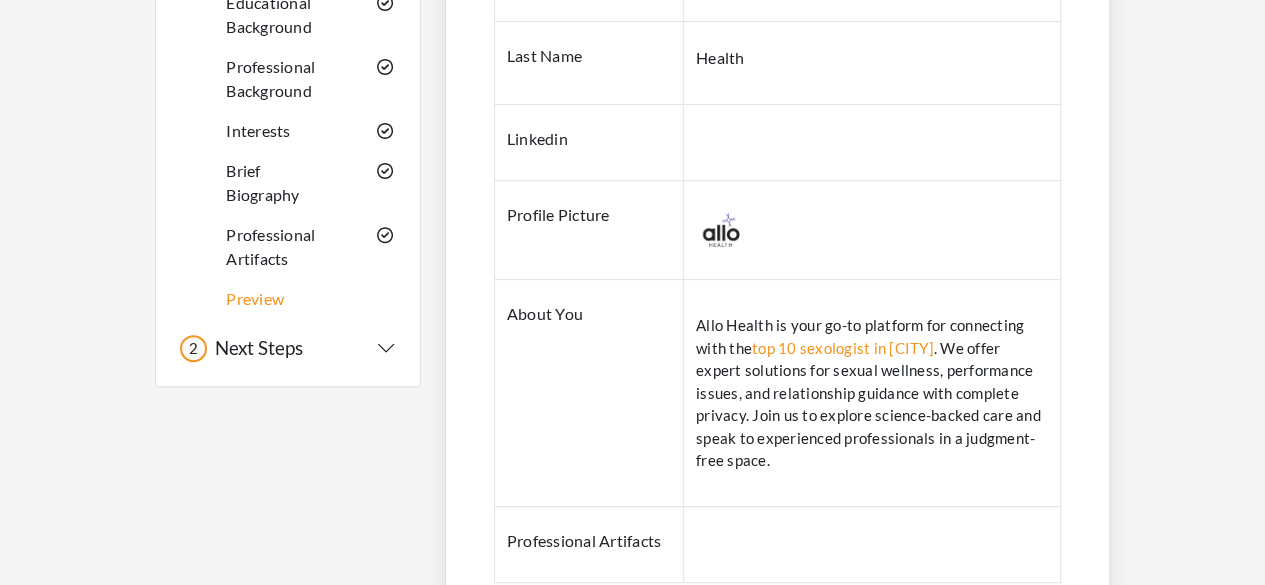 scroll, scrollTop: 400, scrollLeft: 0, axis: vertical 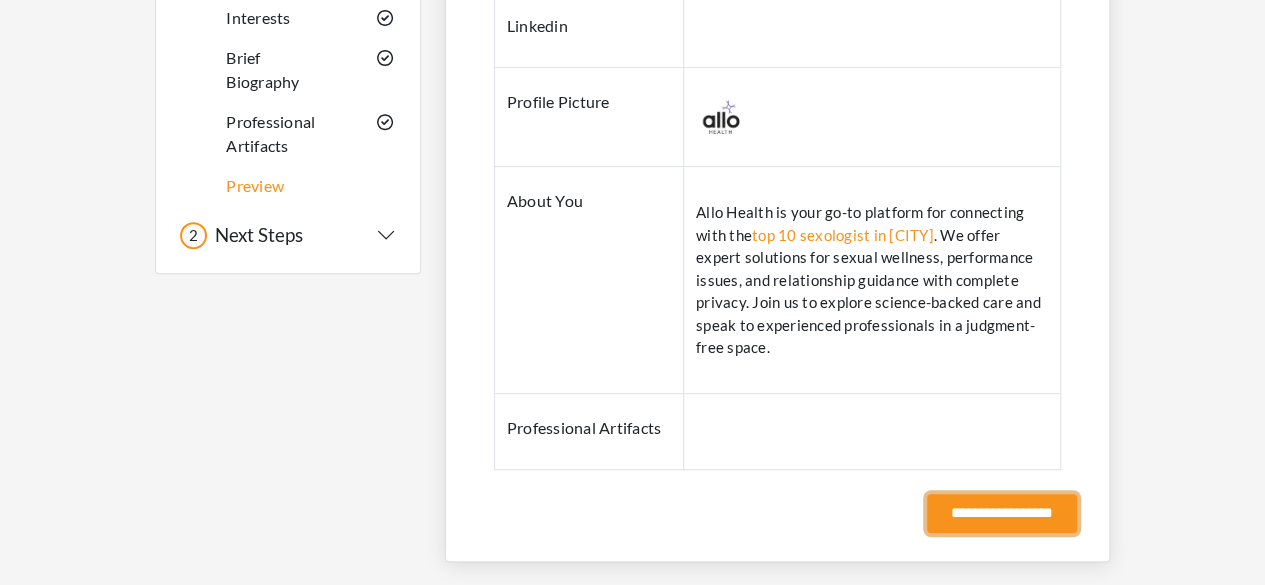 click on "**********" at bounding box center [1002, 513] 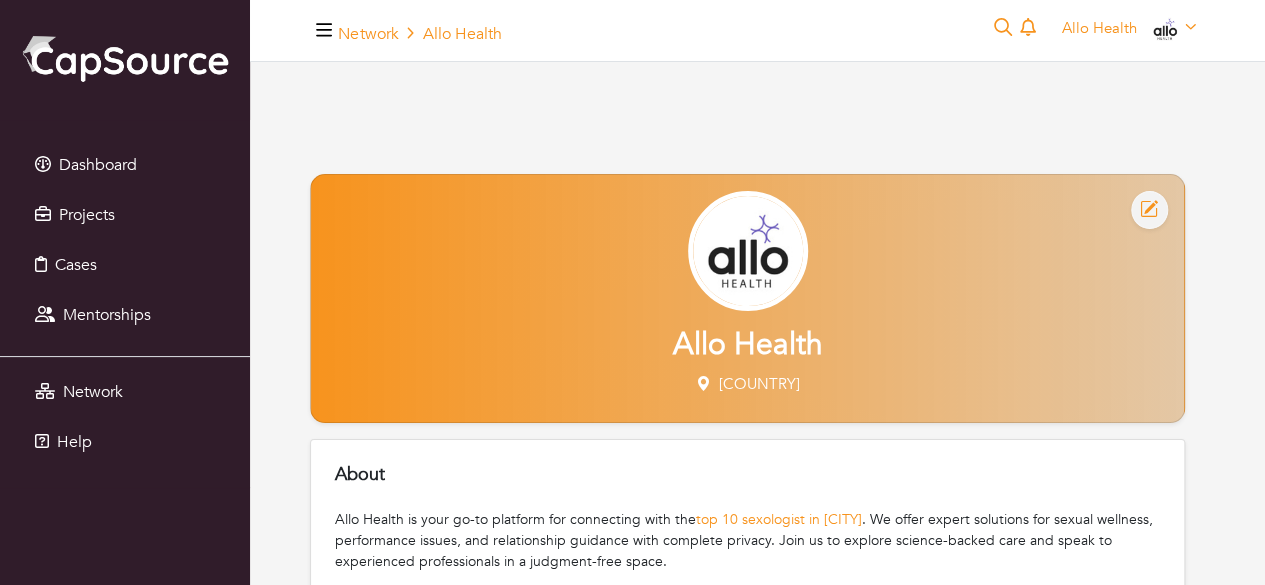 scroll, scrollTop: 0, scrollLeft: 0, axis: both 